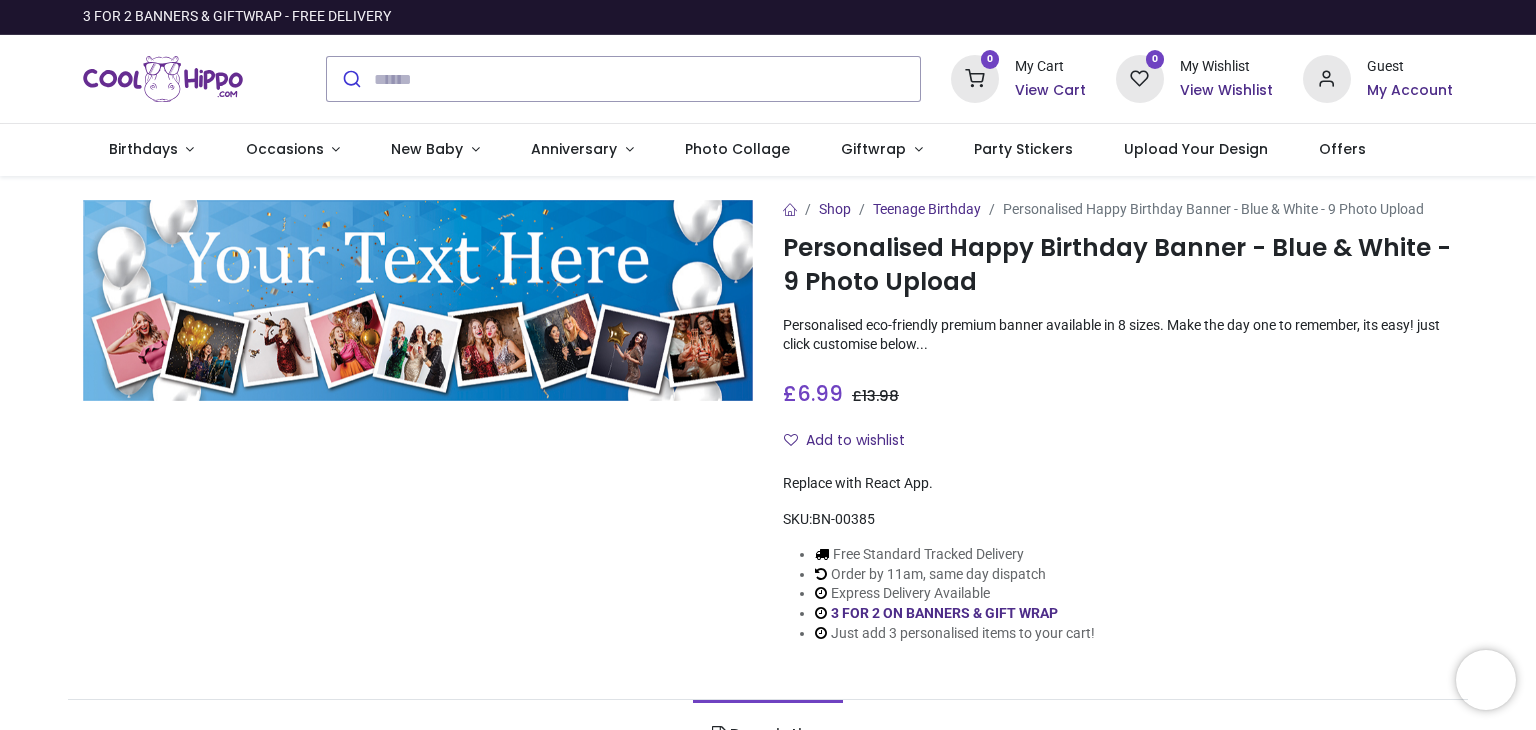 scroll, scrollTop: 0, scrollLeft: 0, axis: both 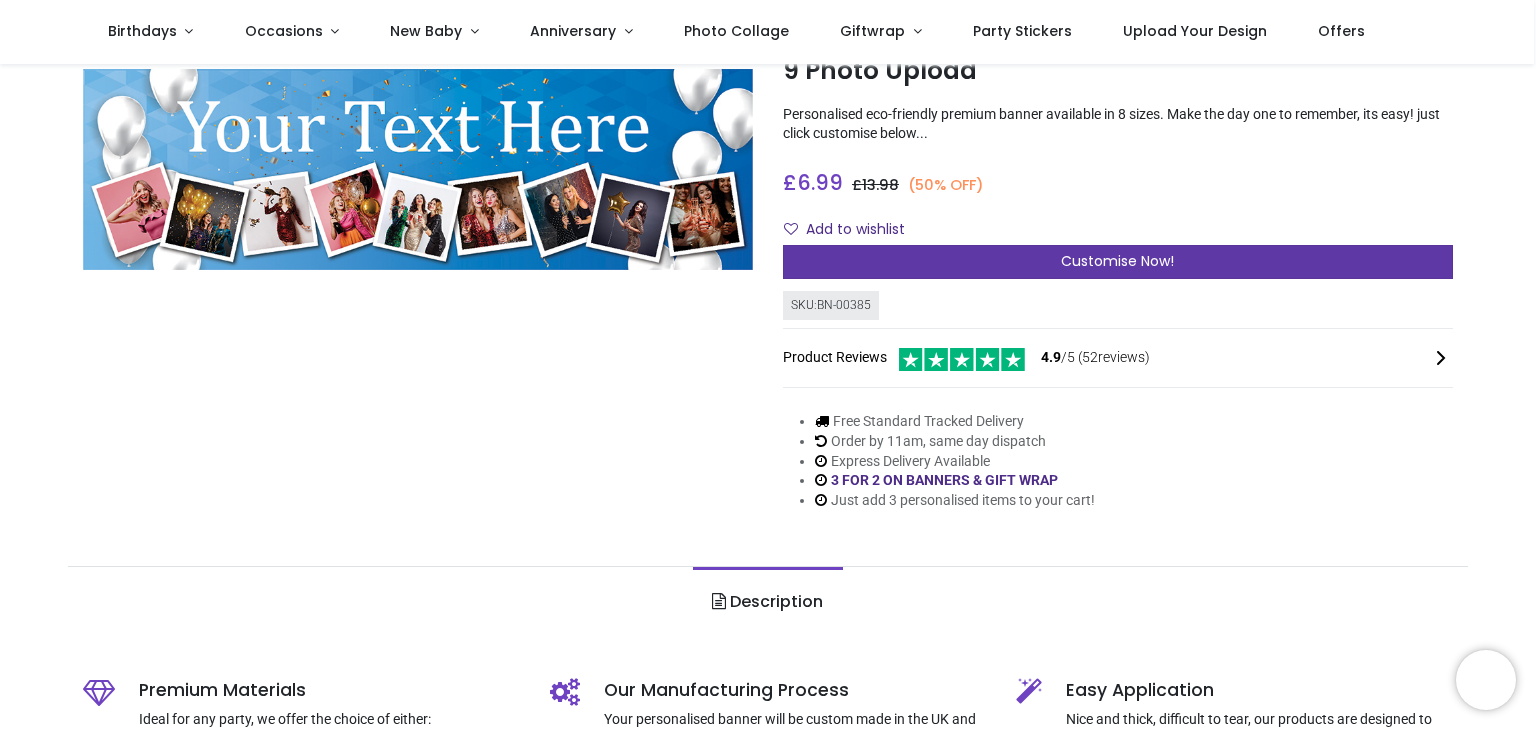 click on "Customise Now!" at bounding box center (1118, 262) 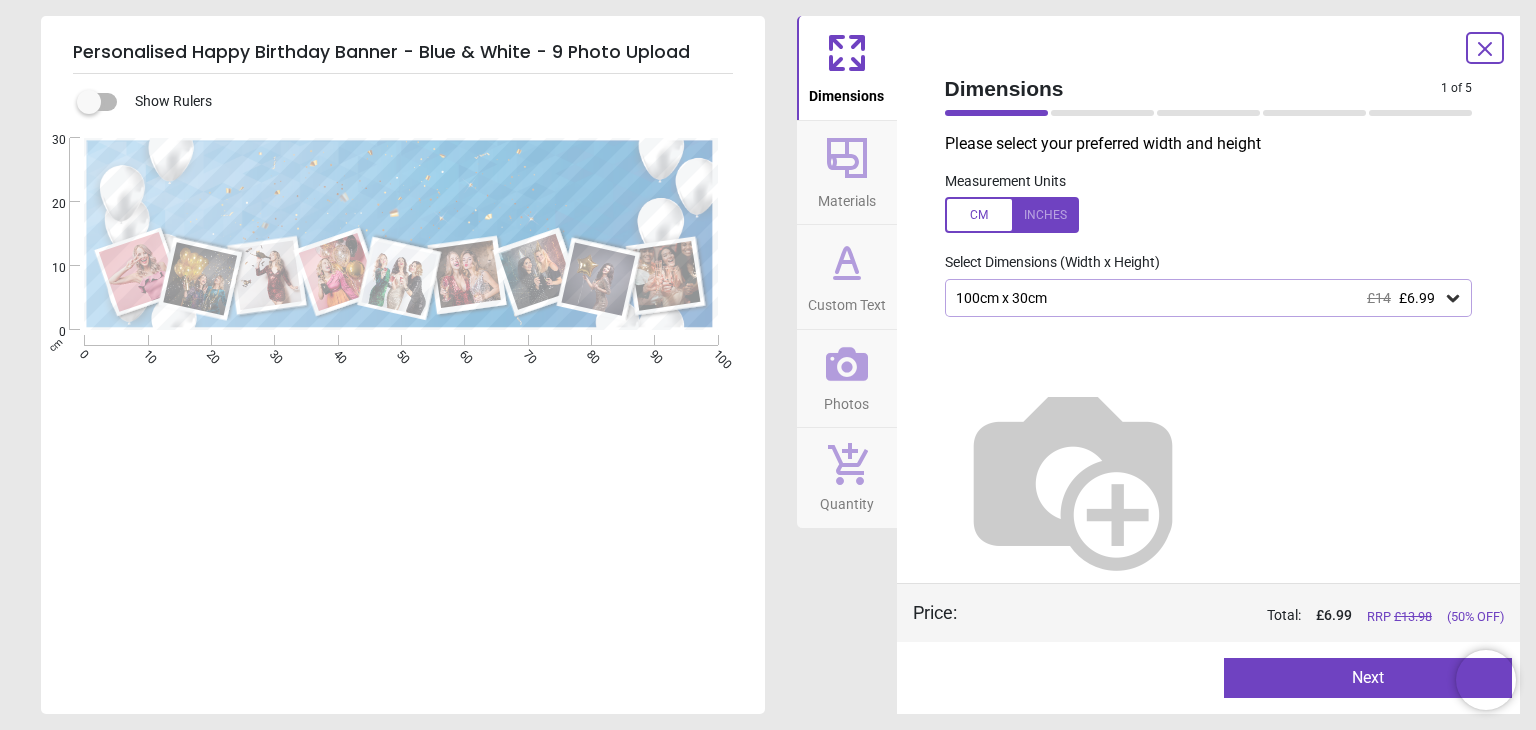 click 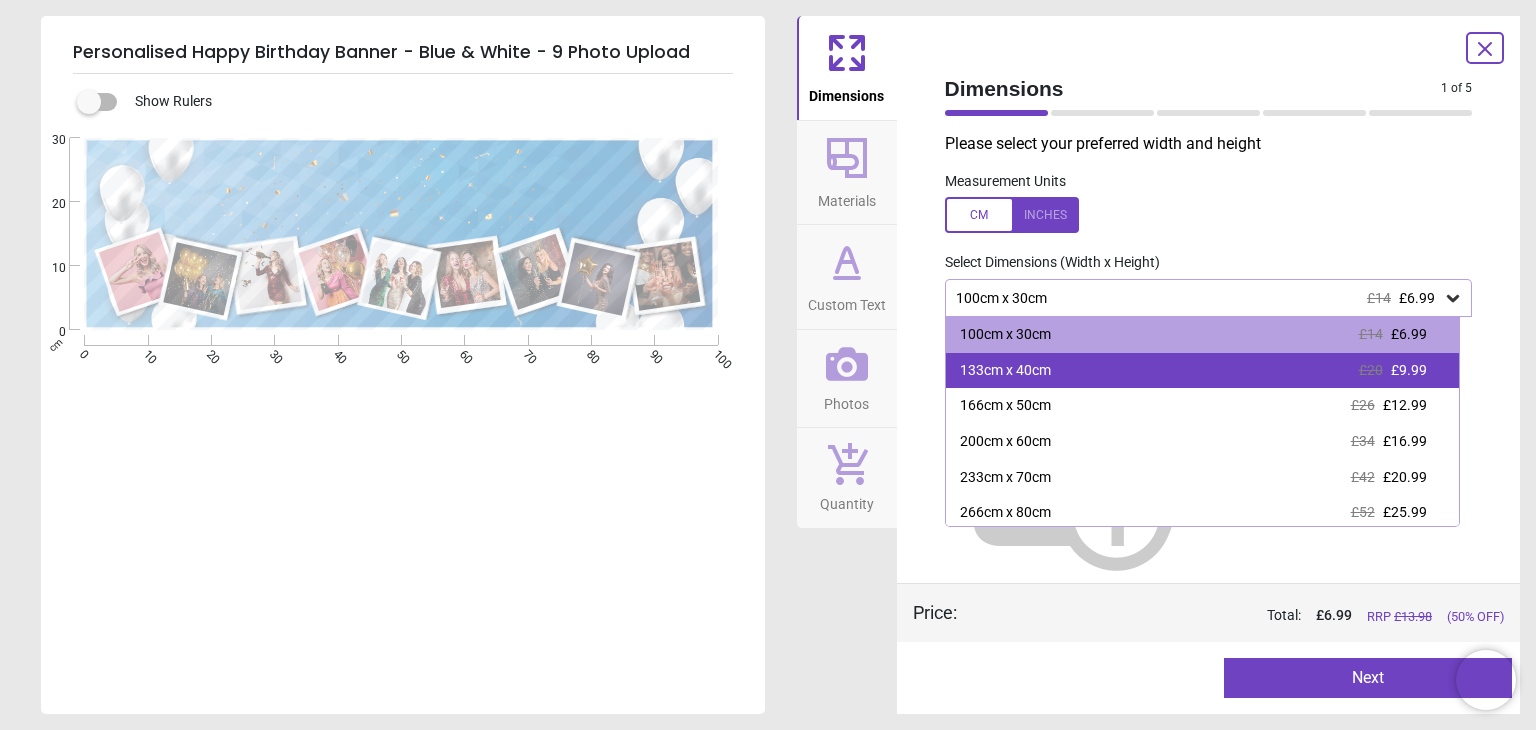 click on "133cm  x  40cm       £20 £9.99" at bounding box center (1202, 371) 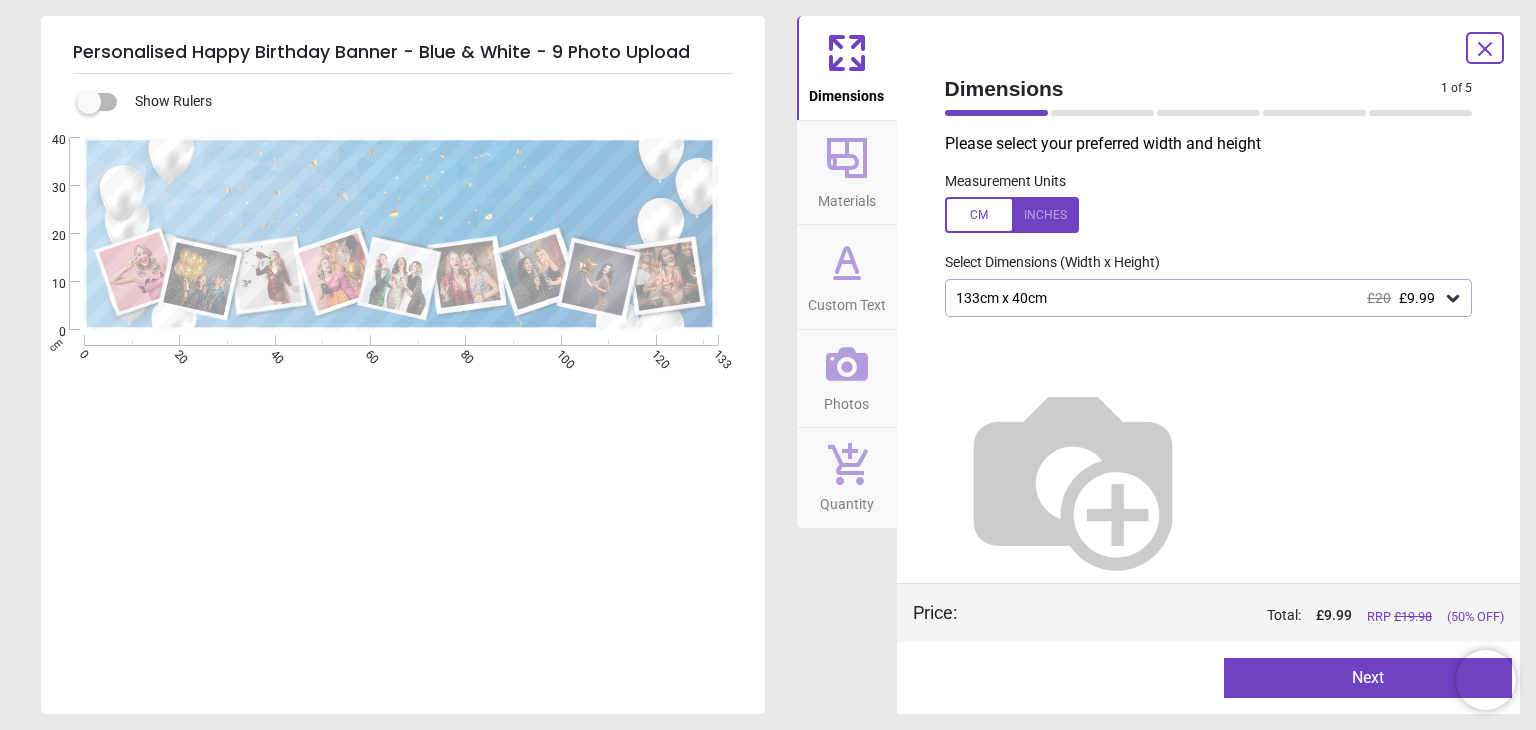 click 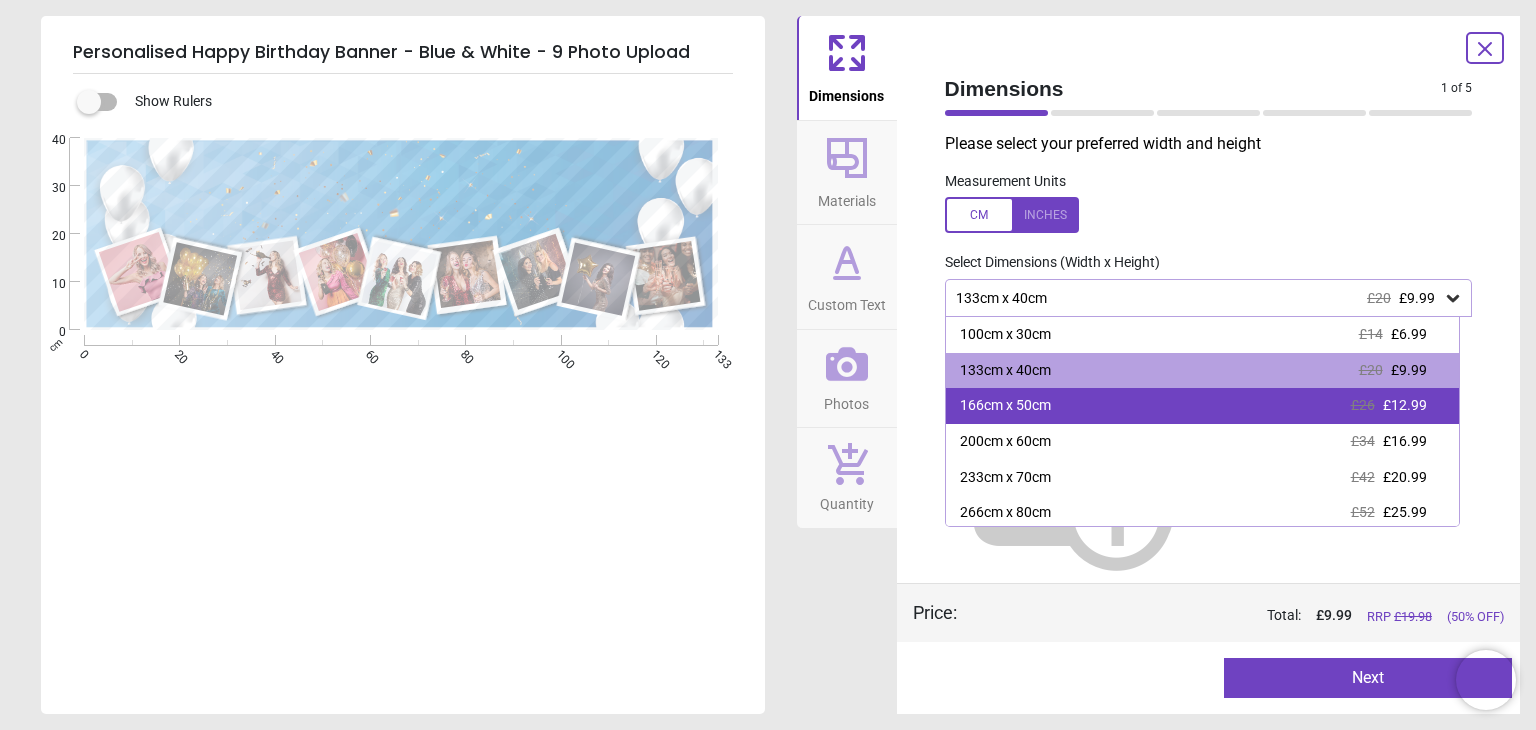 click on "£12.99" at bounding box center (1405, 405) 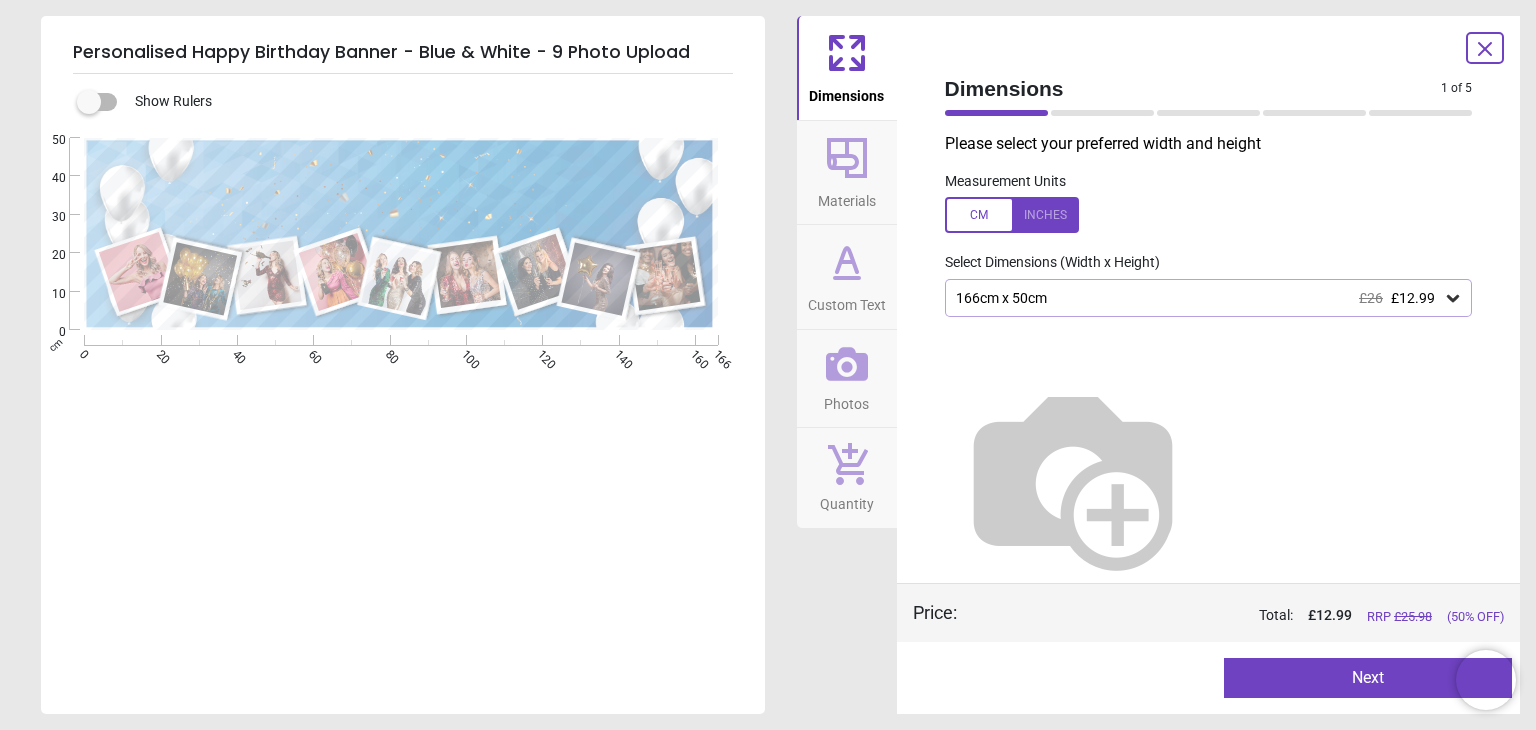 click on "Next" at bounding box center [1368, 678] 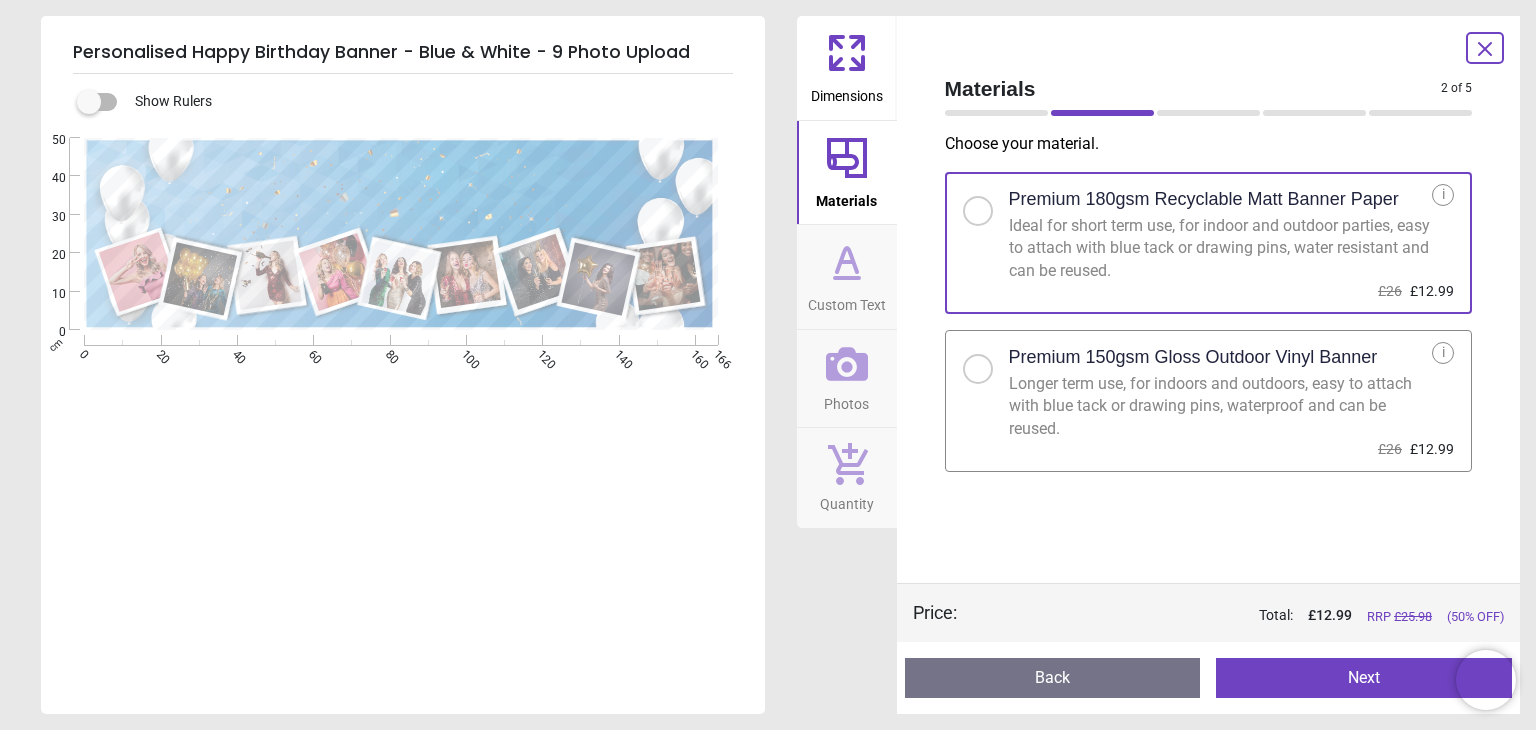 click at bounding box center (978, 369) 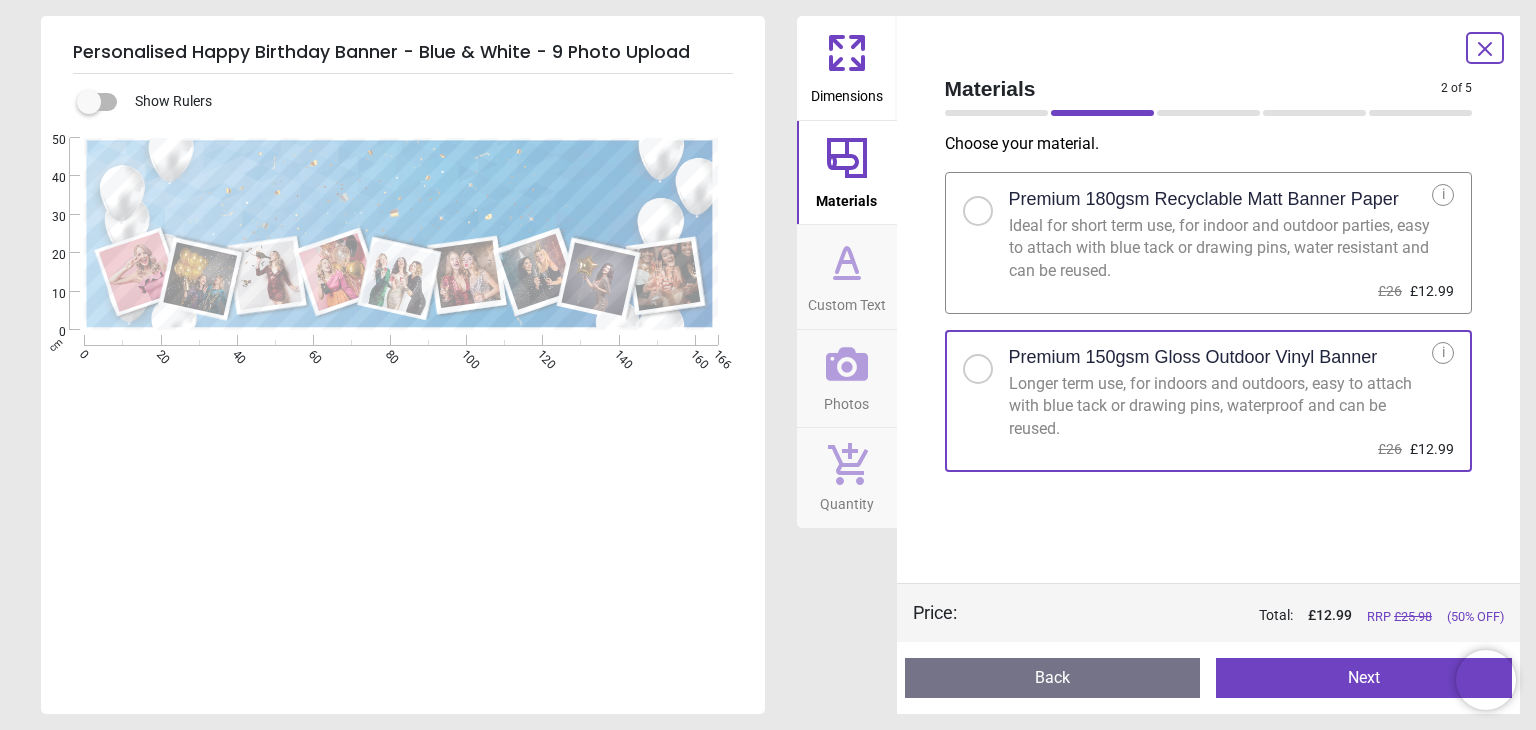 click on "Next" at bounding box center (1364, 678) 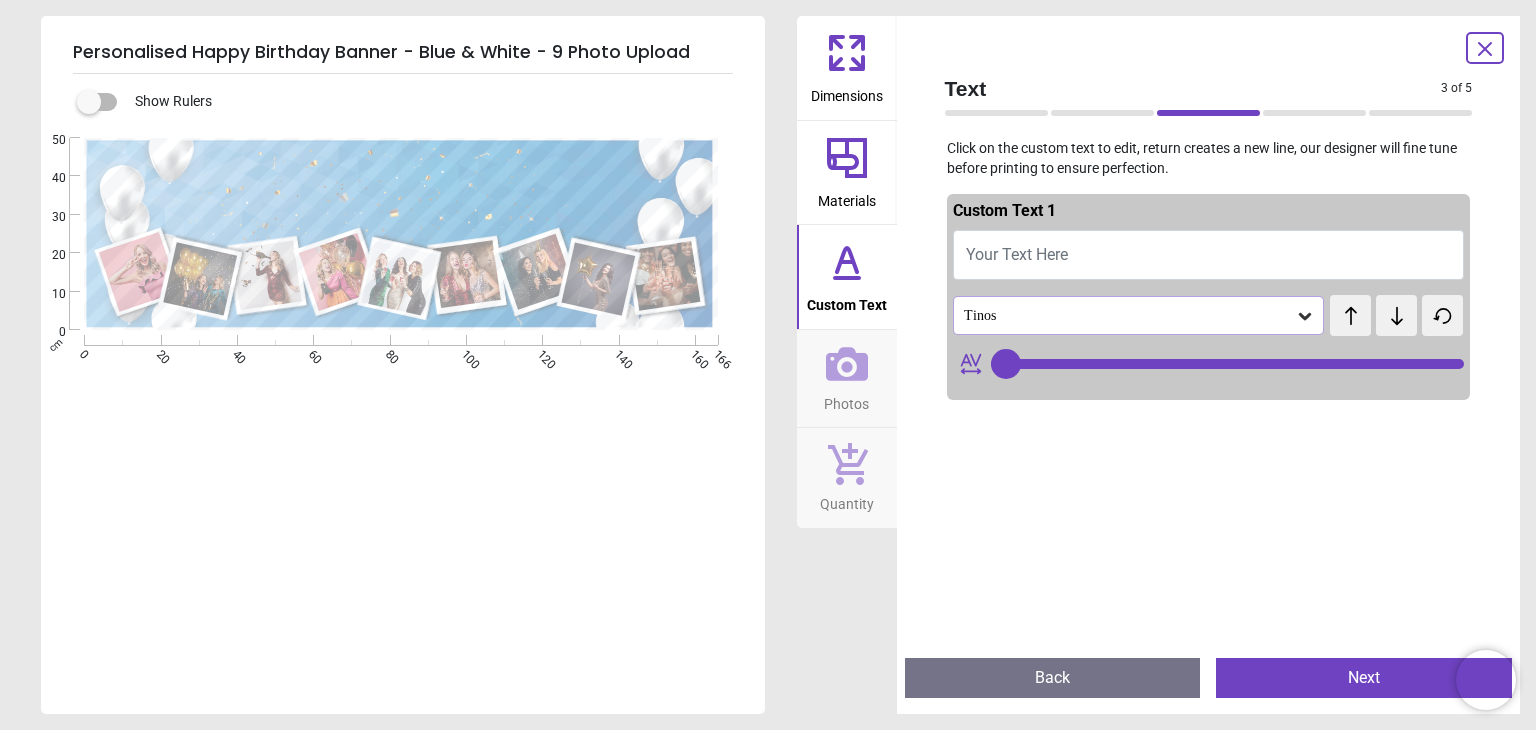 type on "**" 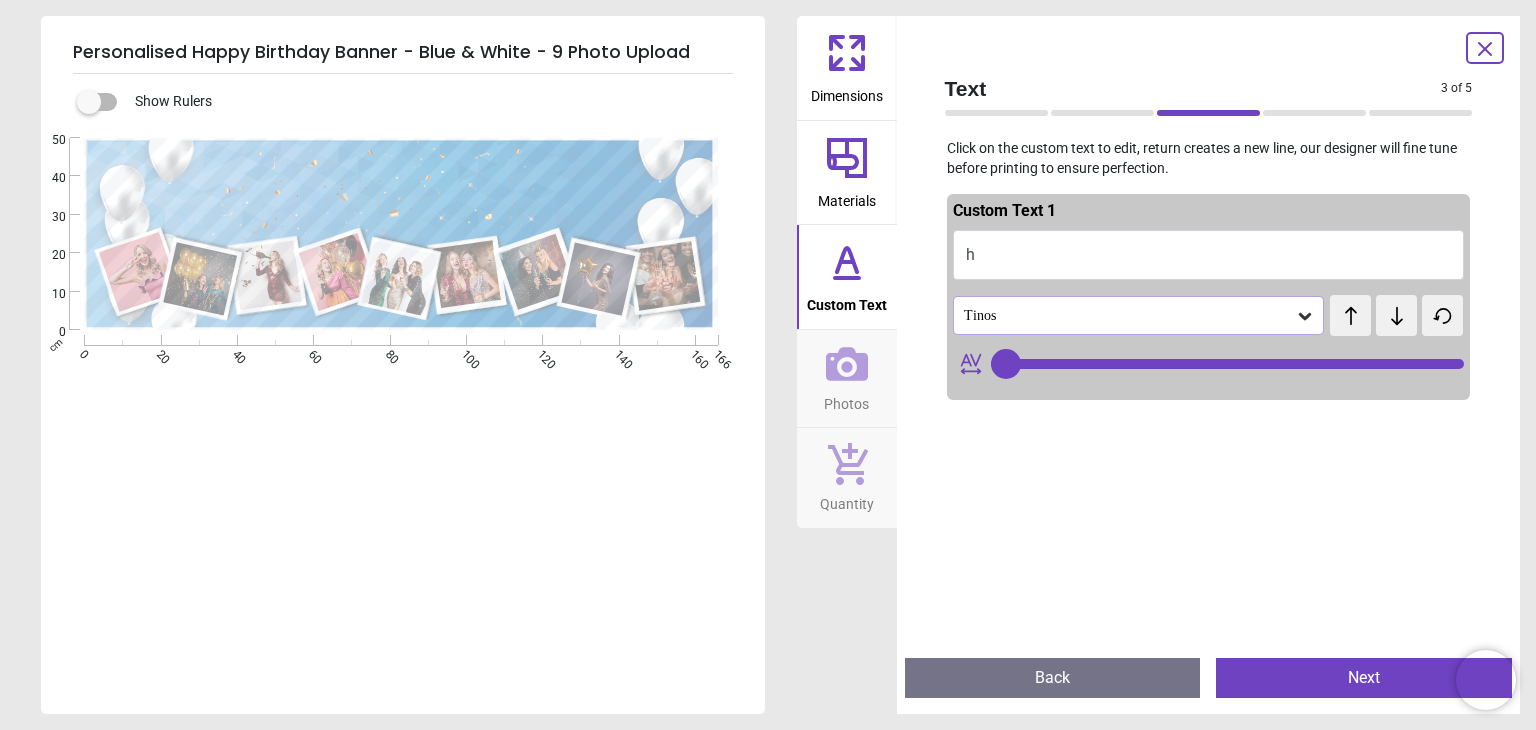 type on "**" 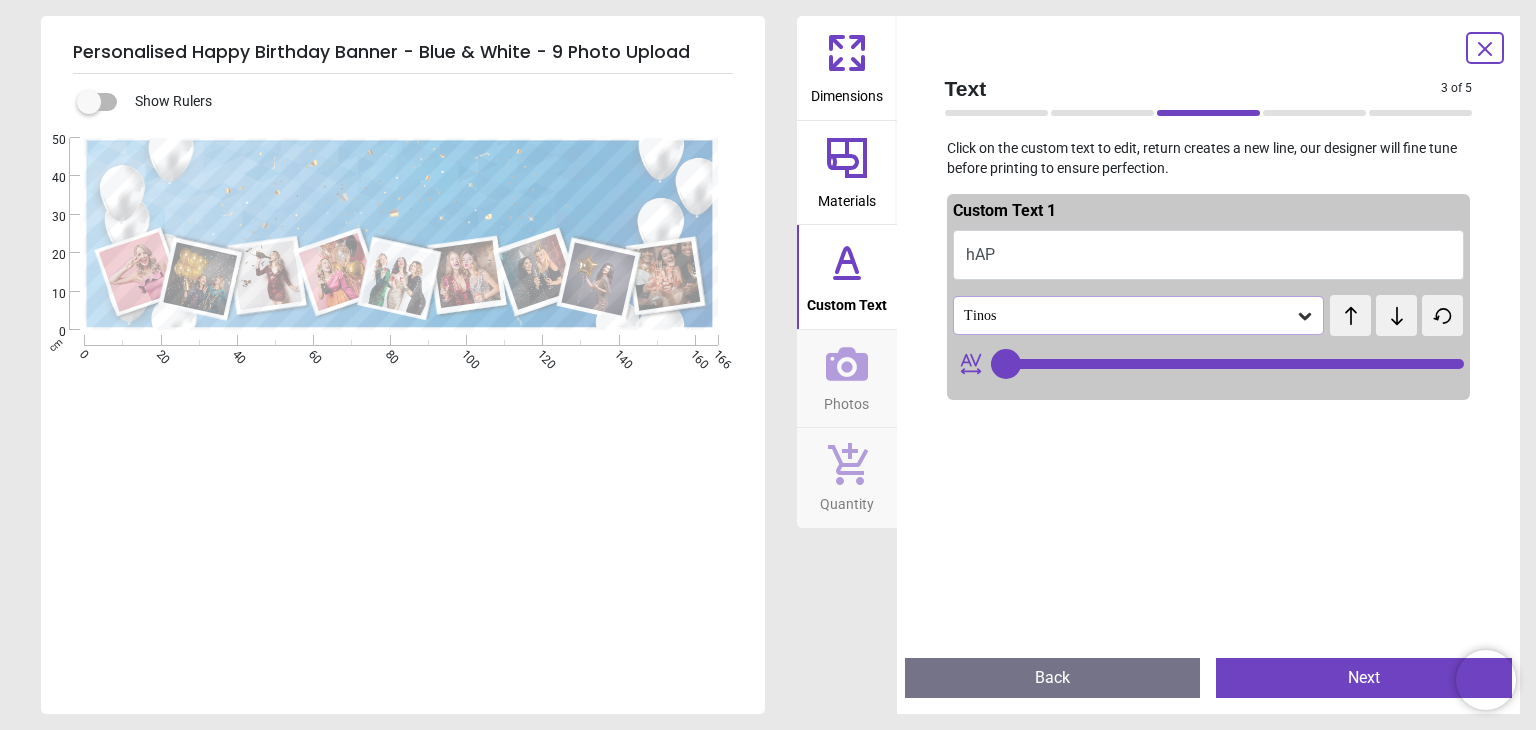 type on "*" 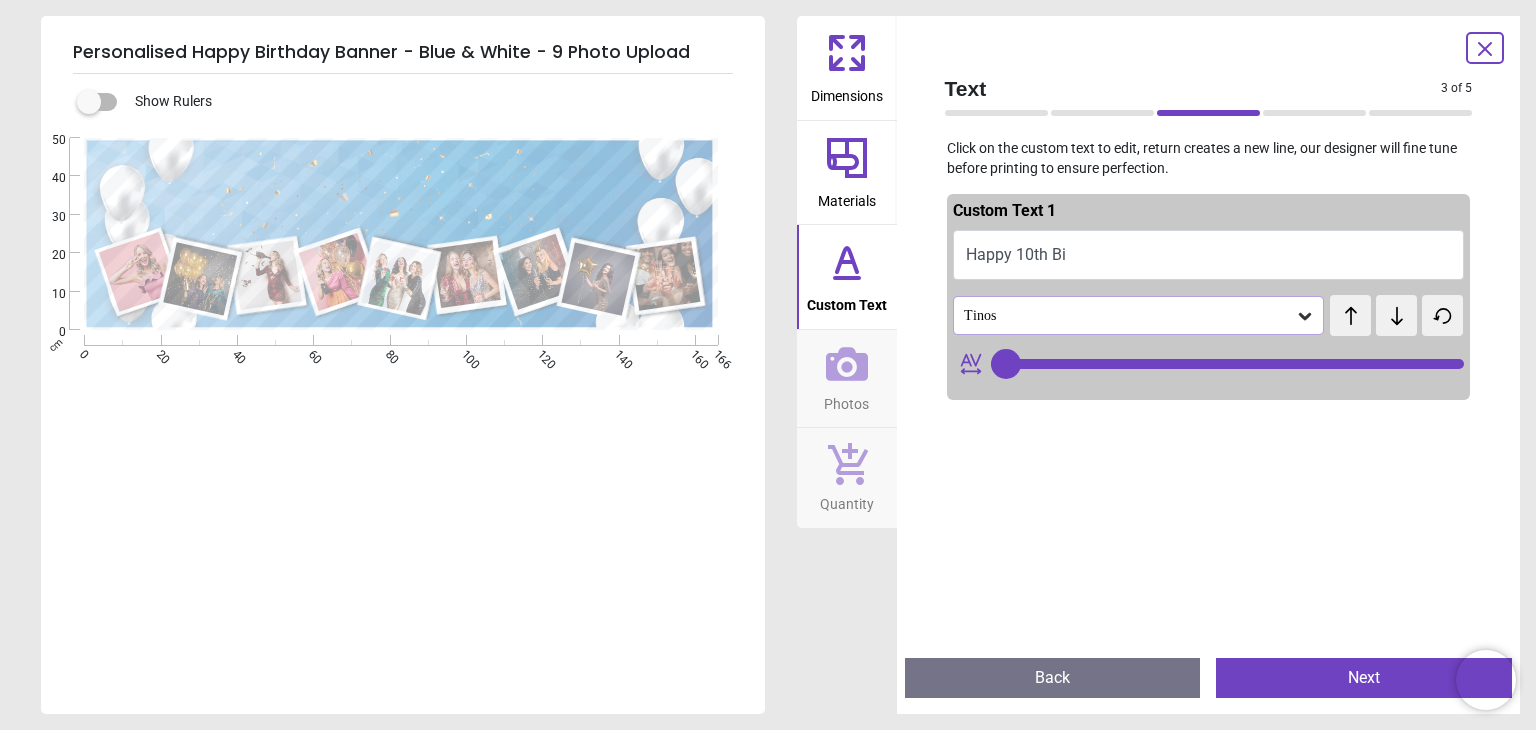 type on "**********" 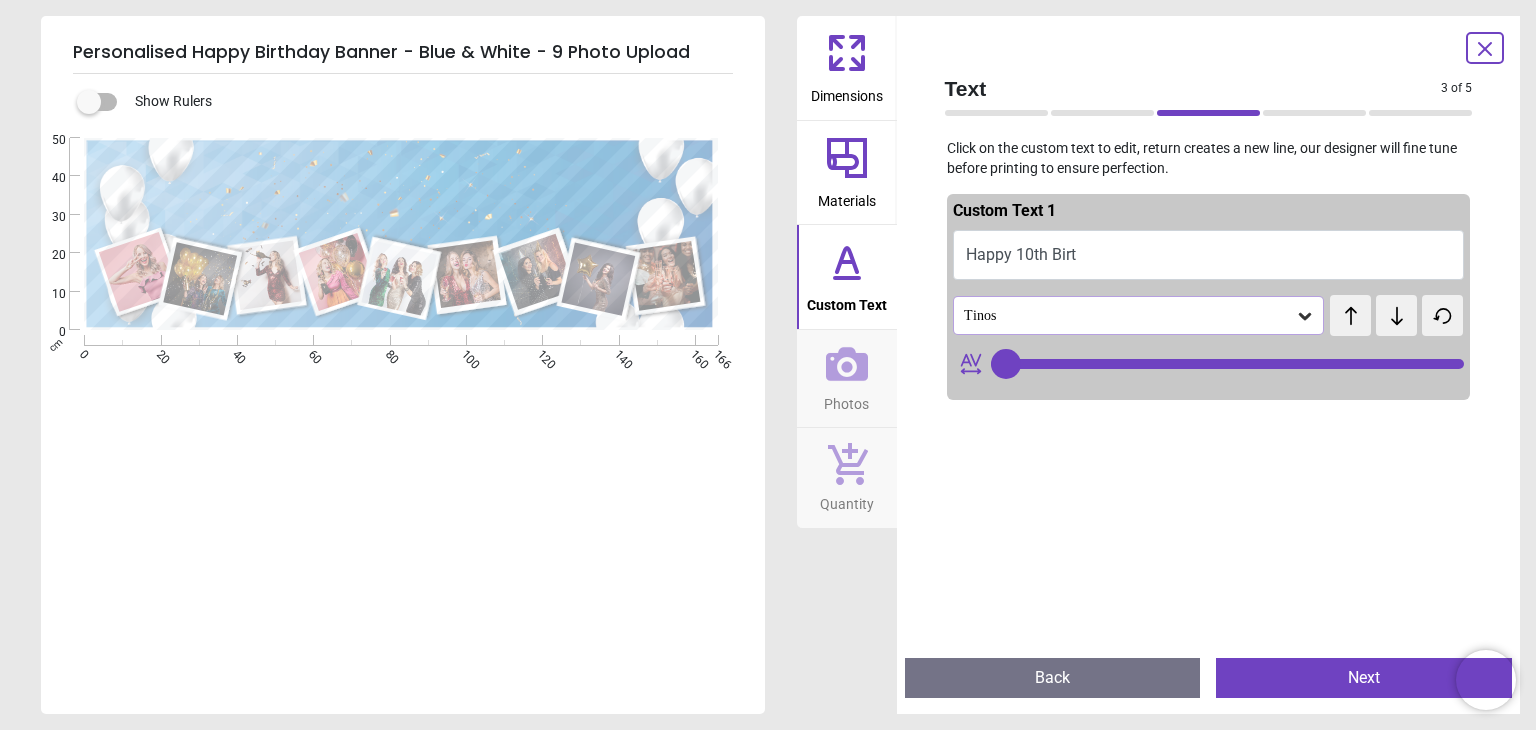 type on "**" 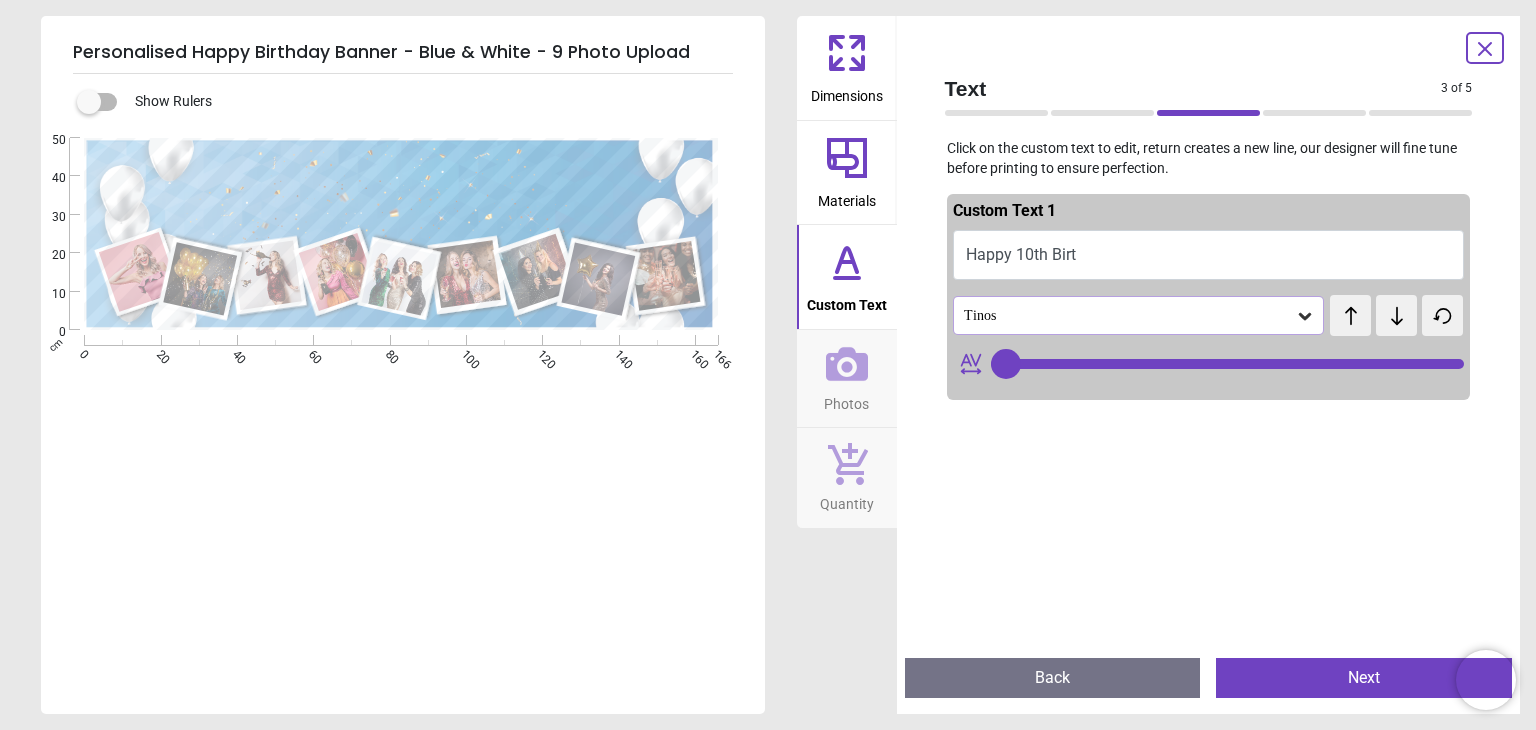 type on "**********" 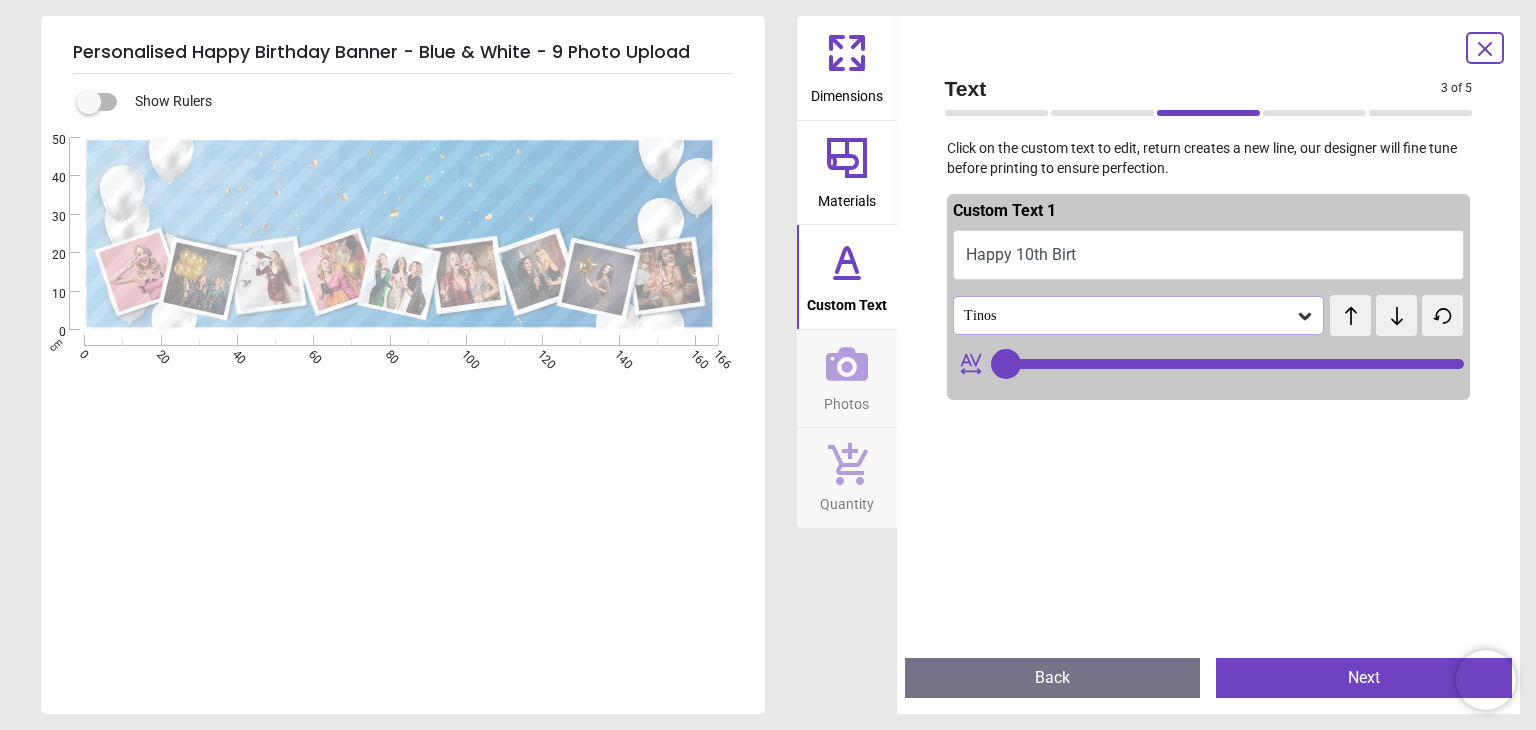 type on "**" 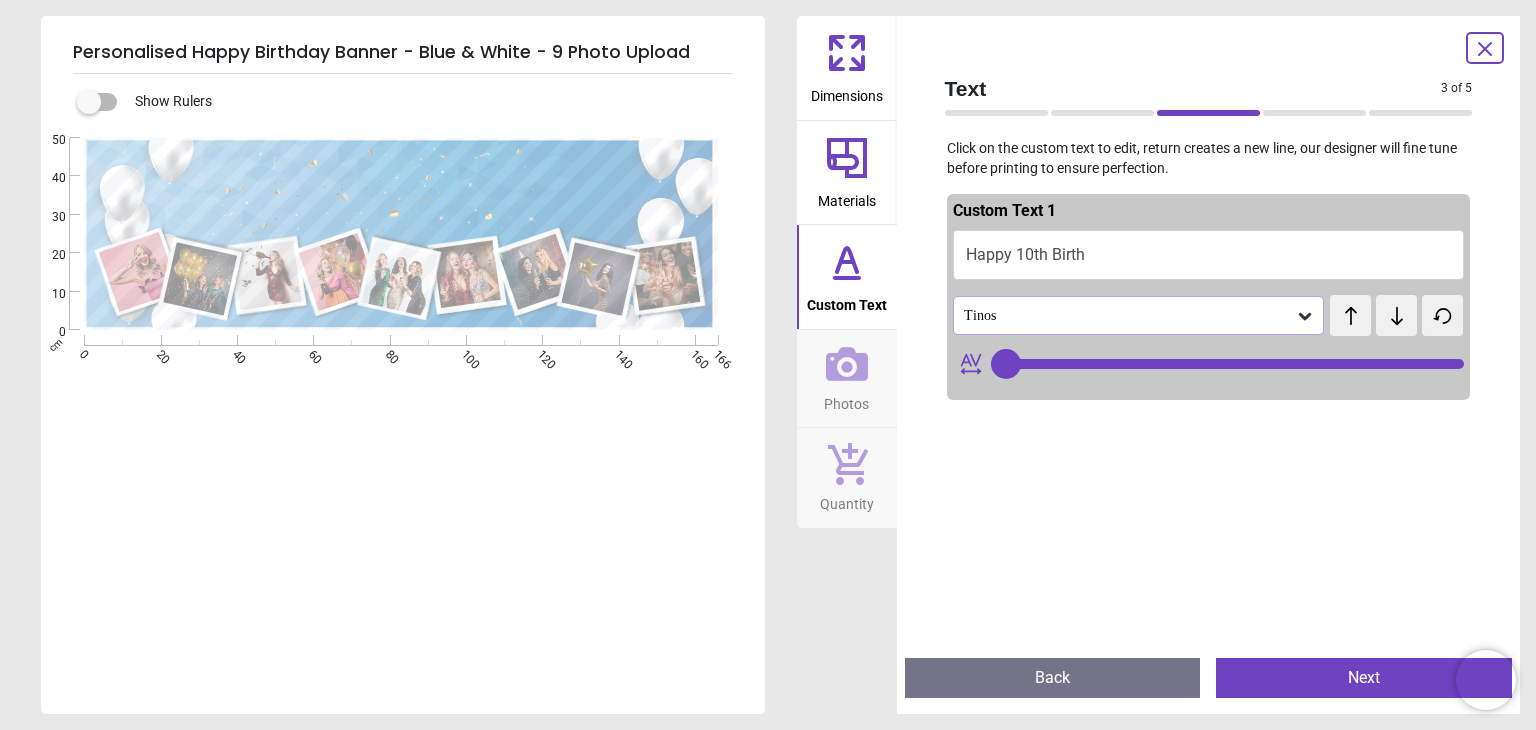 type on "**********" 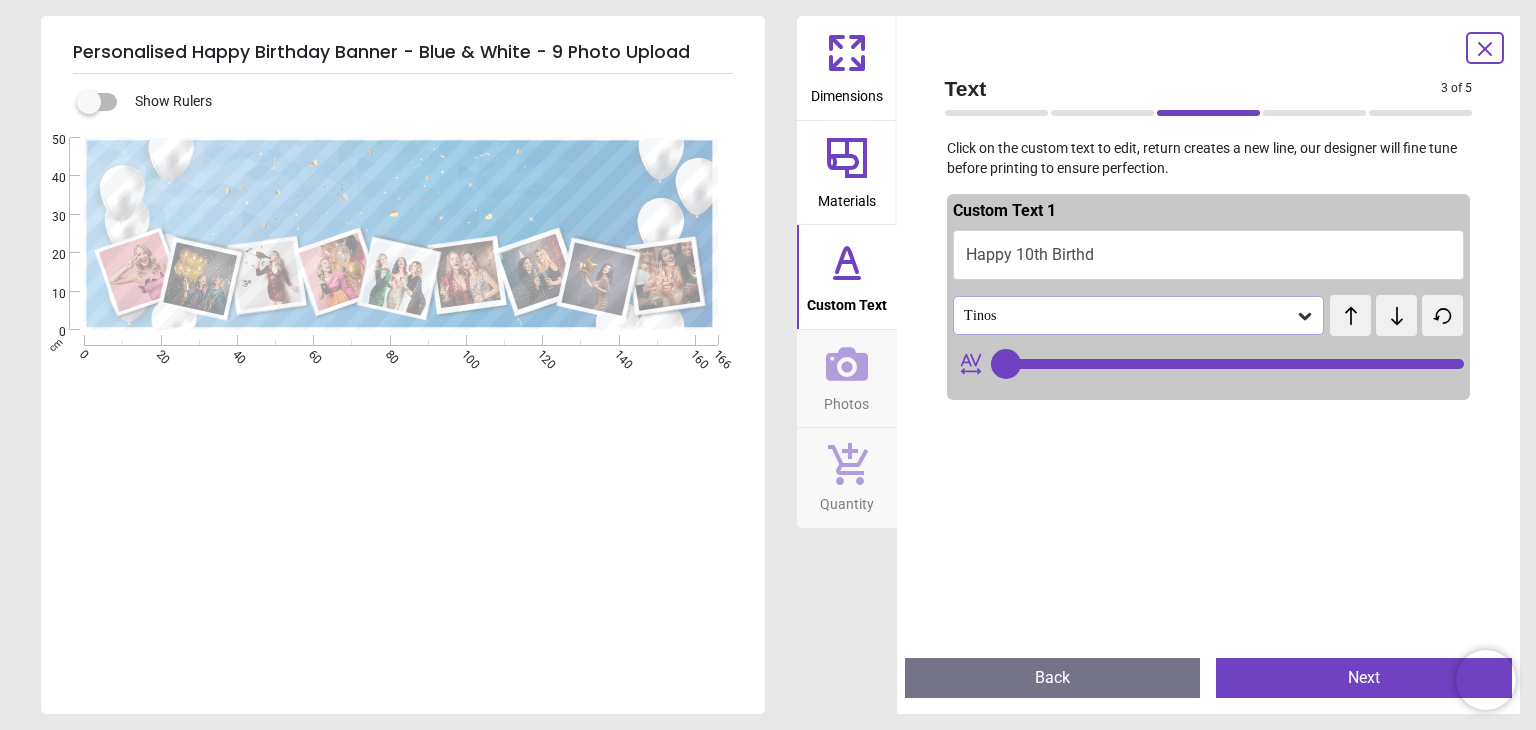 type on "**********" 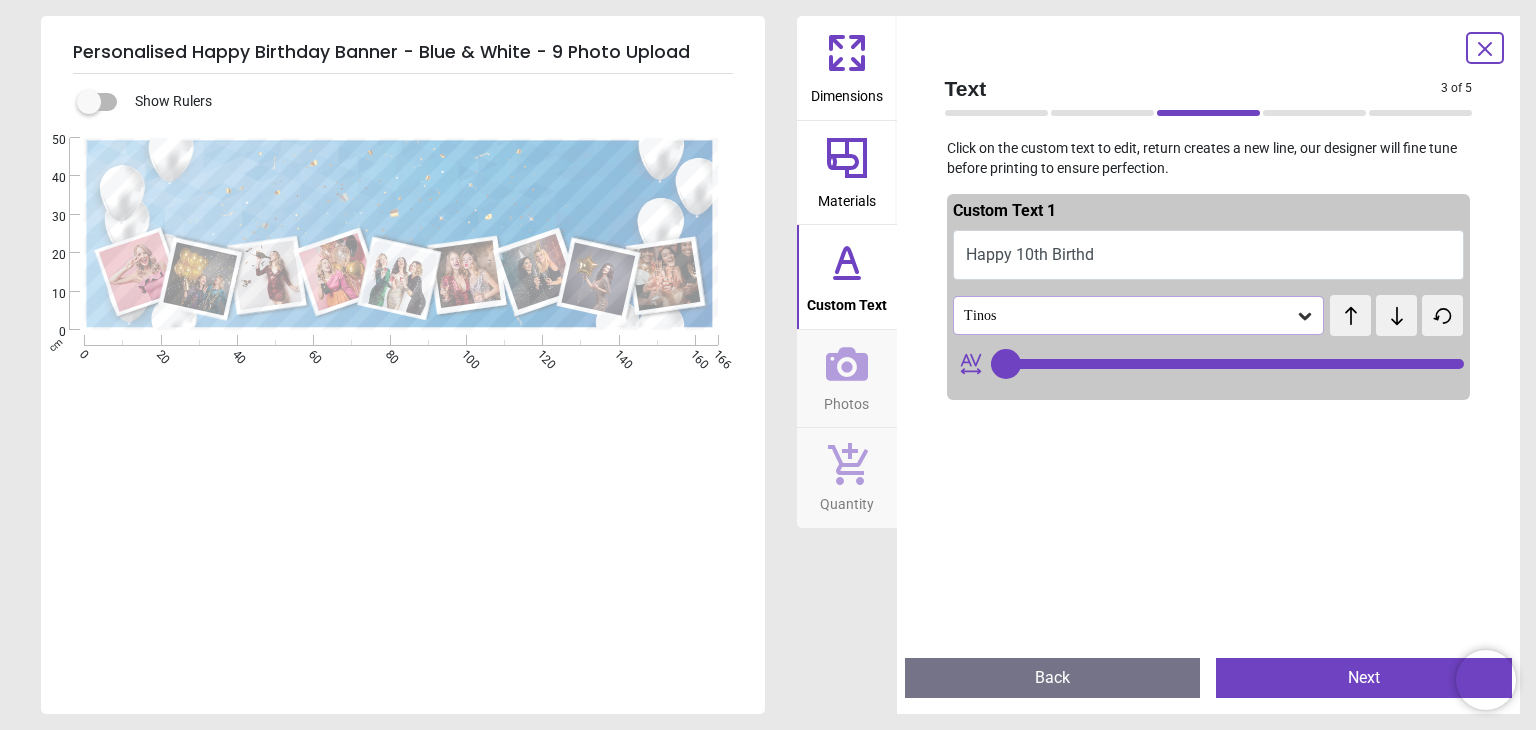 type on "**********" 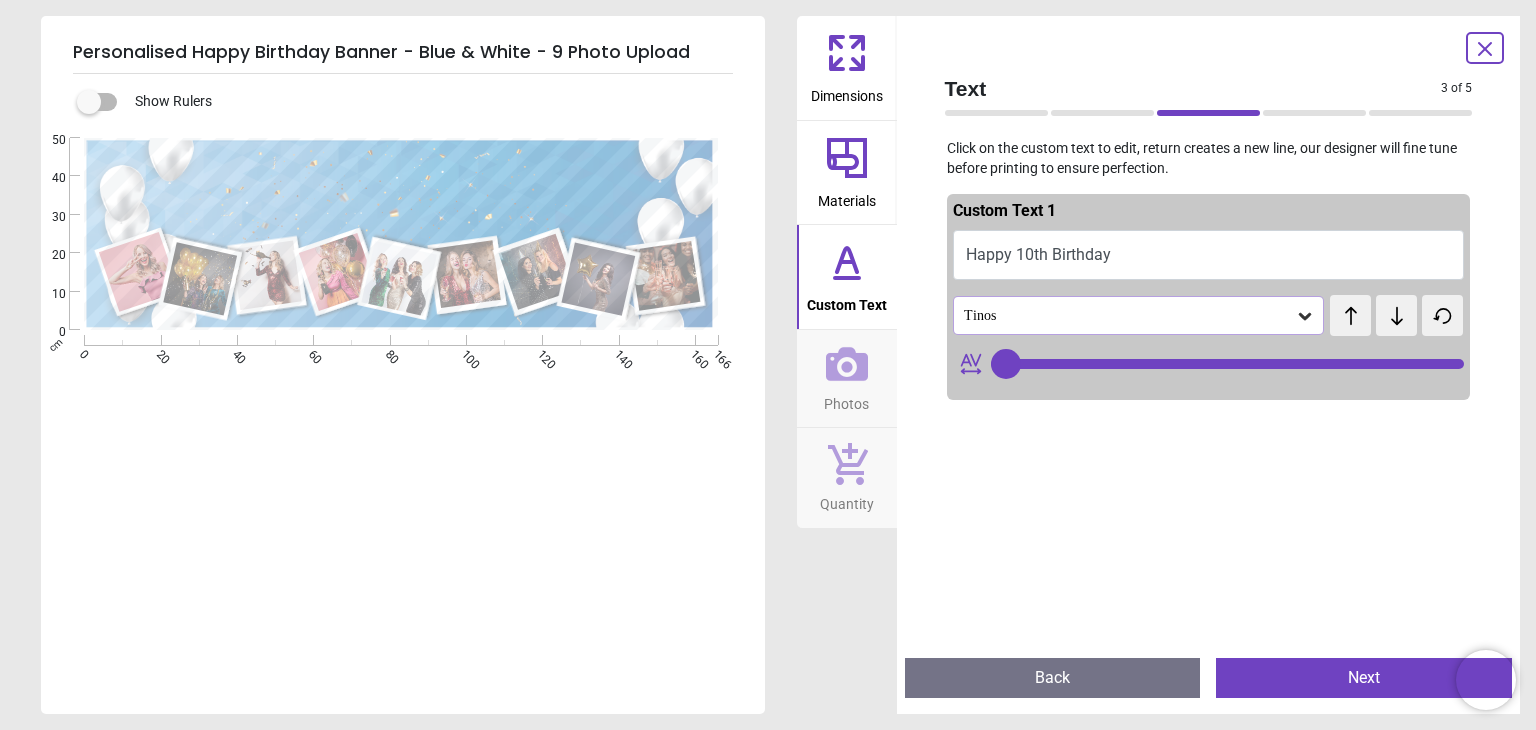 type on "**" 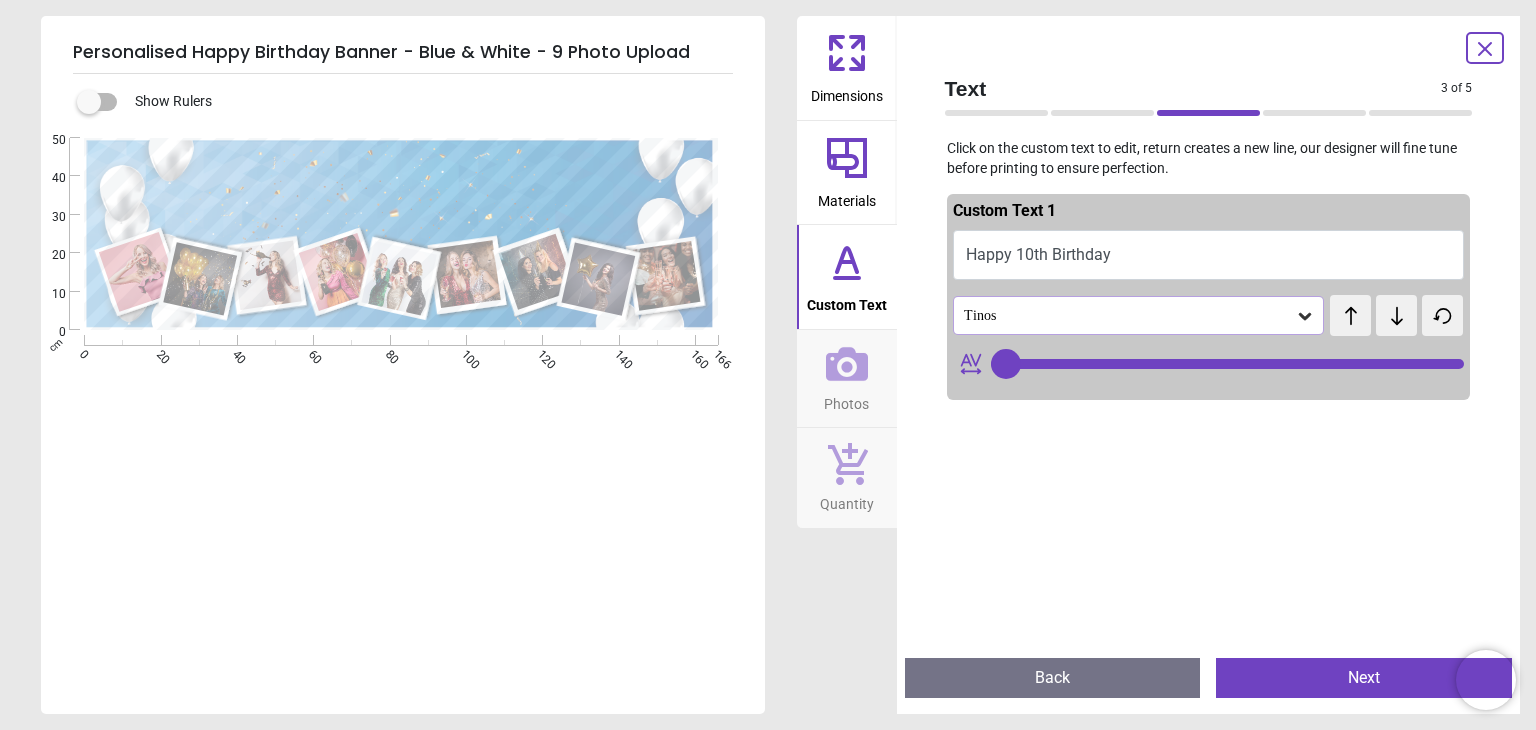 scroll, scrollTop: 0, scrollLeft: 0, axis: both 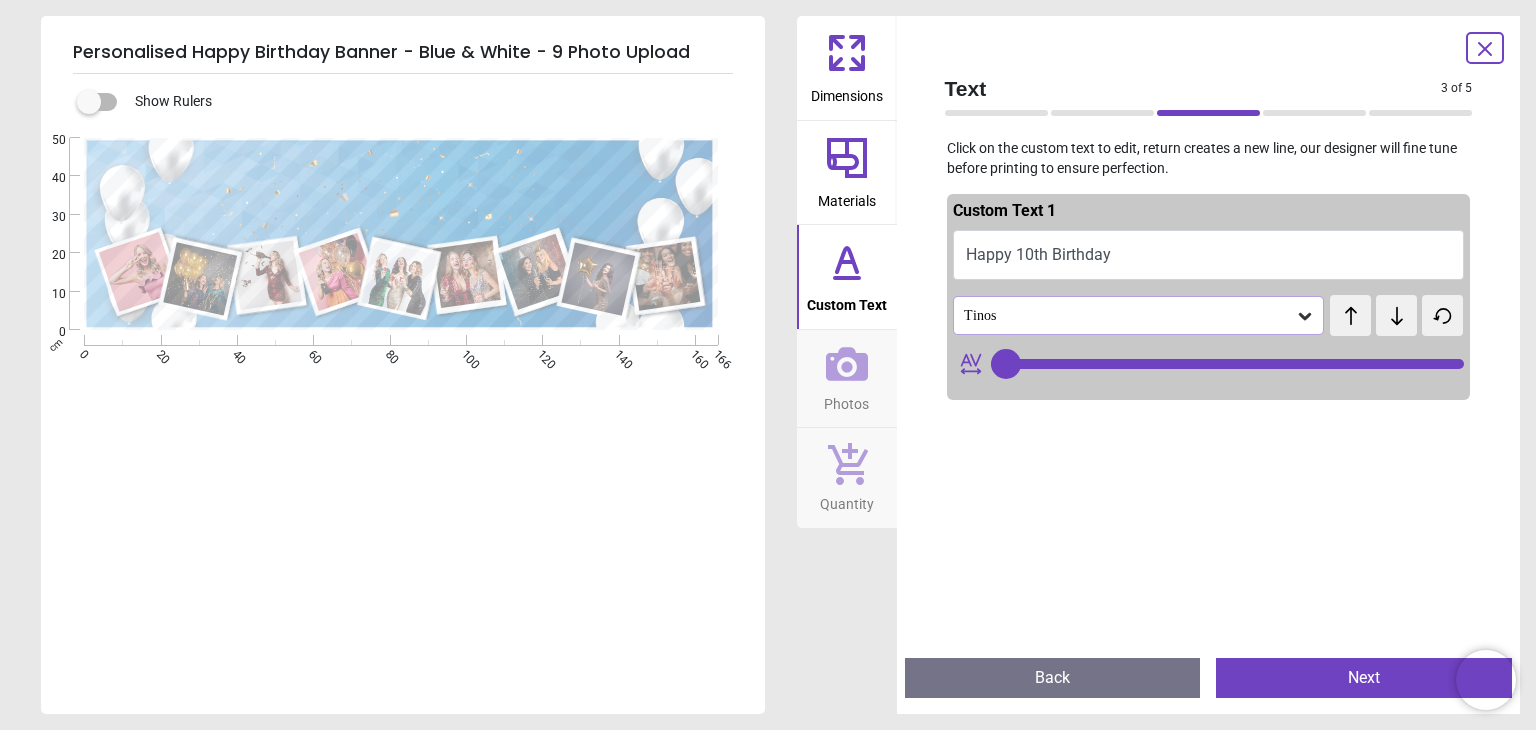 type on "**********" 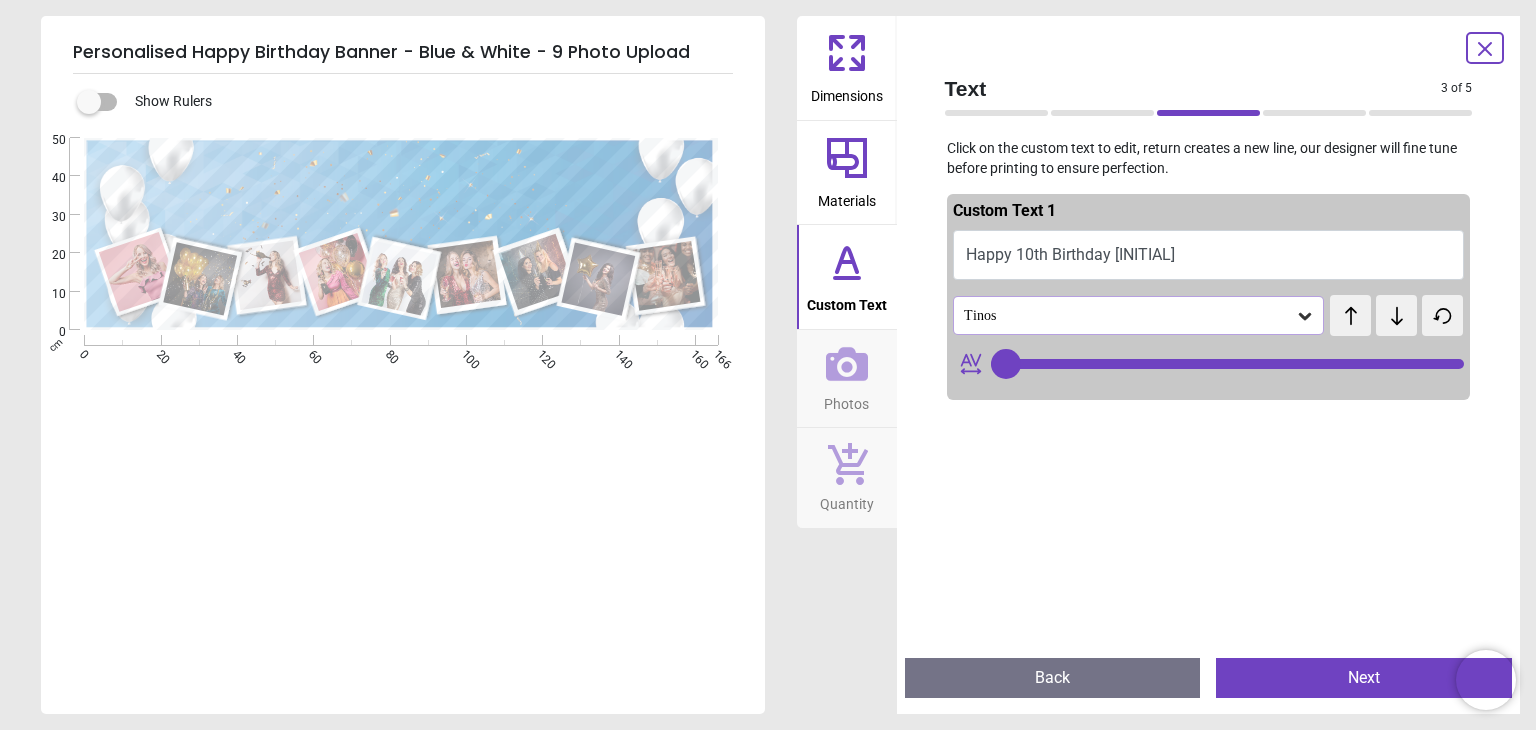 type on "**********" 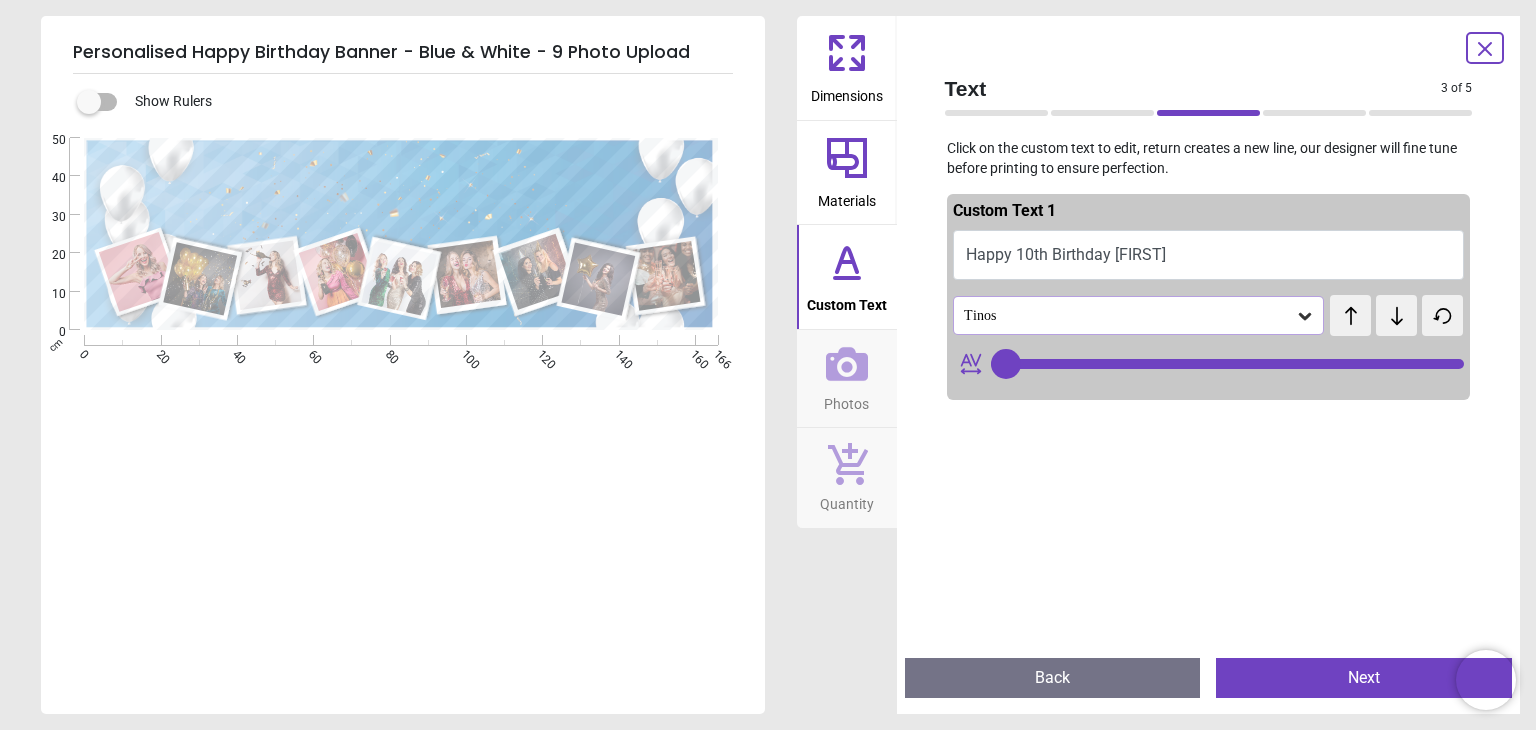 type on "**" 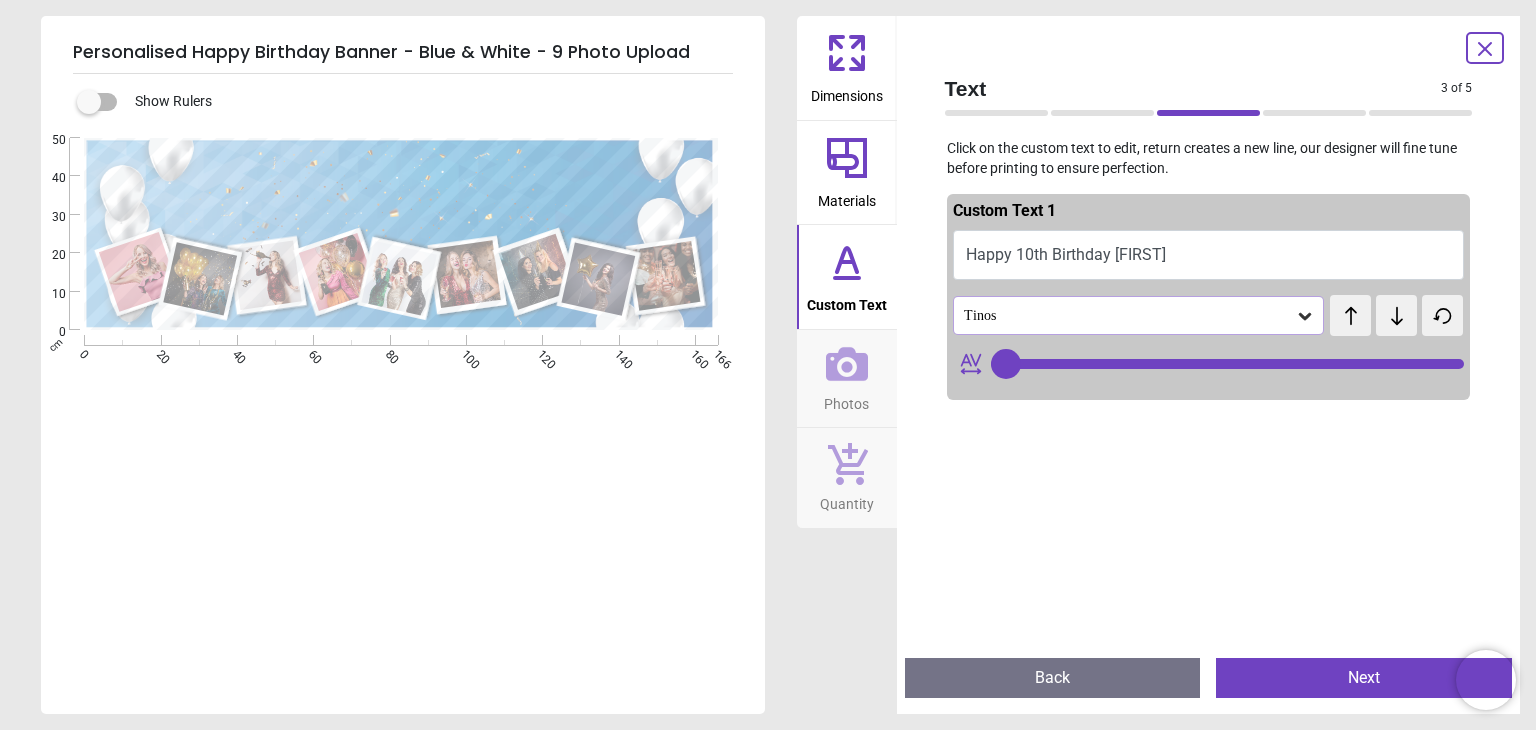type on "**********" 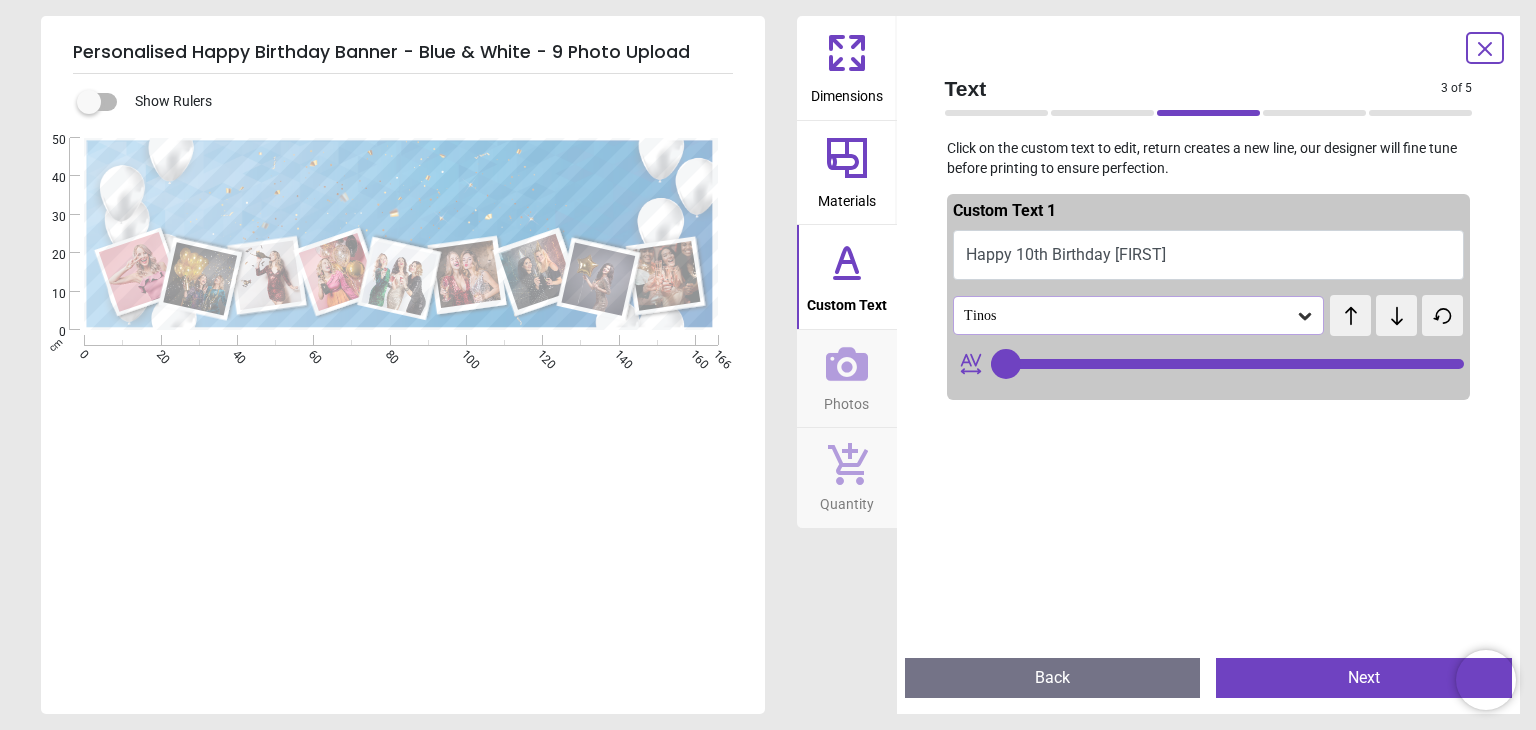 type on "**" 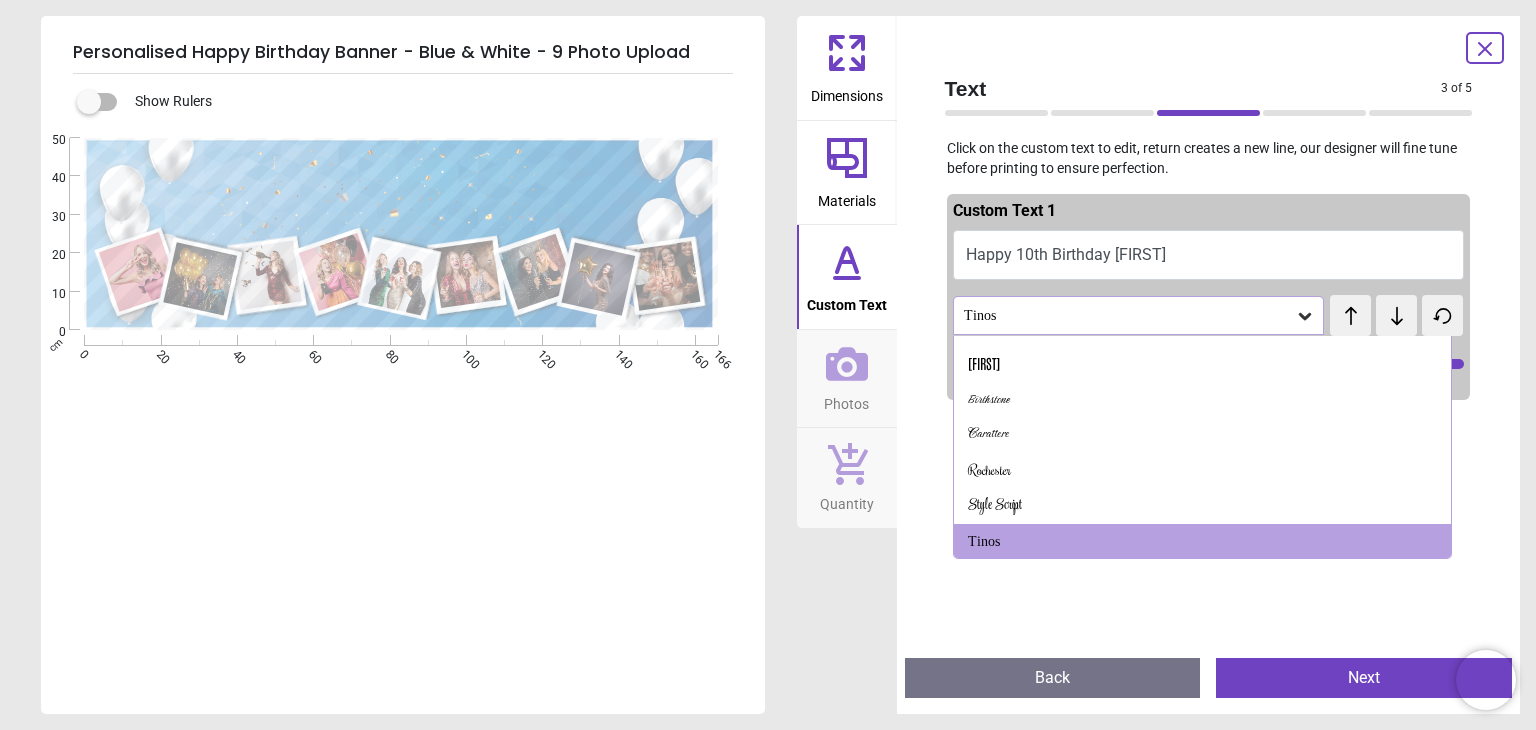 scroll, scrollTop: 169, scrollLeft: 0, axis: vertical 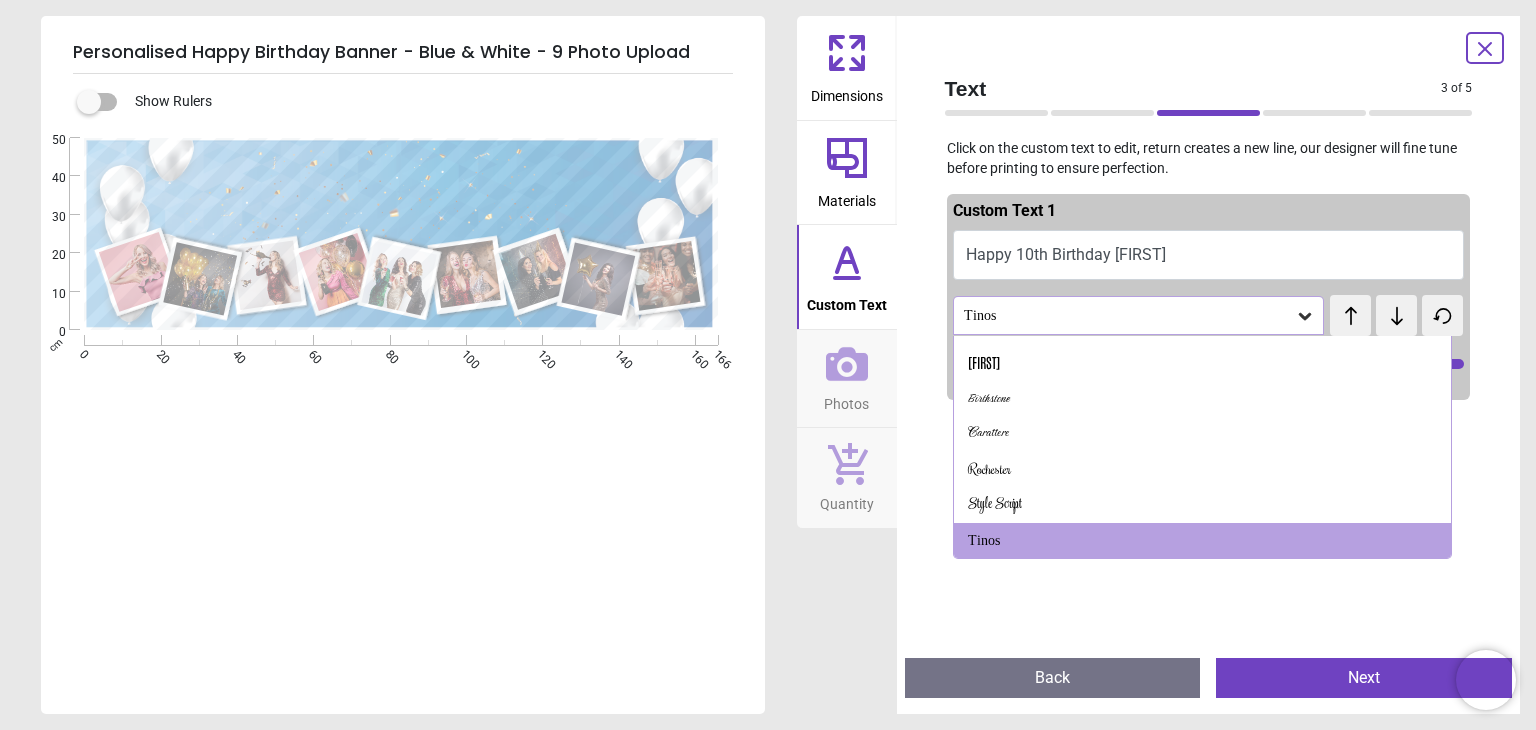 click on "Tinos test test Alex Brush Alex Brush - Bold Alfa Slab One Angkor Anton Antonio Birthstone Carattere Rochester Style Script Tinos Varsity Playball-q6o1.ttf Press Start 2P Jersey 10 Whisper Orbitron Oswald Allura Silkscreen Tangerine Mrs Saint Delafield Norican Hurricane Shojumaru Notable Mogra MonteCarlo Bruno Acc Sc Smokum Ravi Prakash Imperial Script Bigelow Rules Testimonia Sansilk LunafreyaRegular GetShow Anjhay Moonstar Montserrat" at bounding box center (1209, 314) 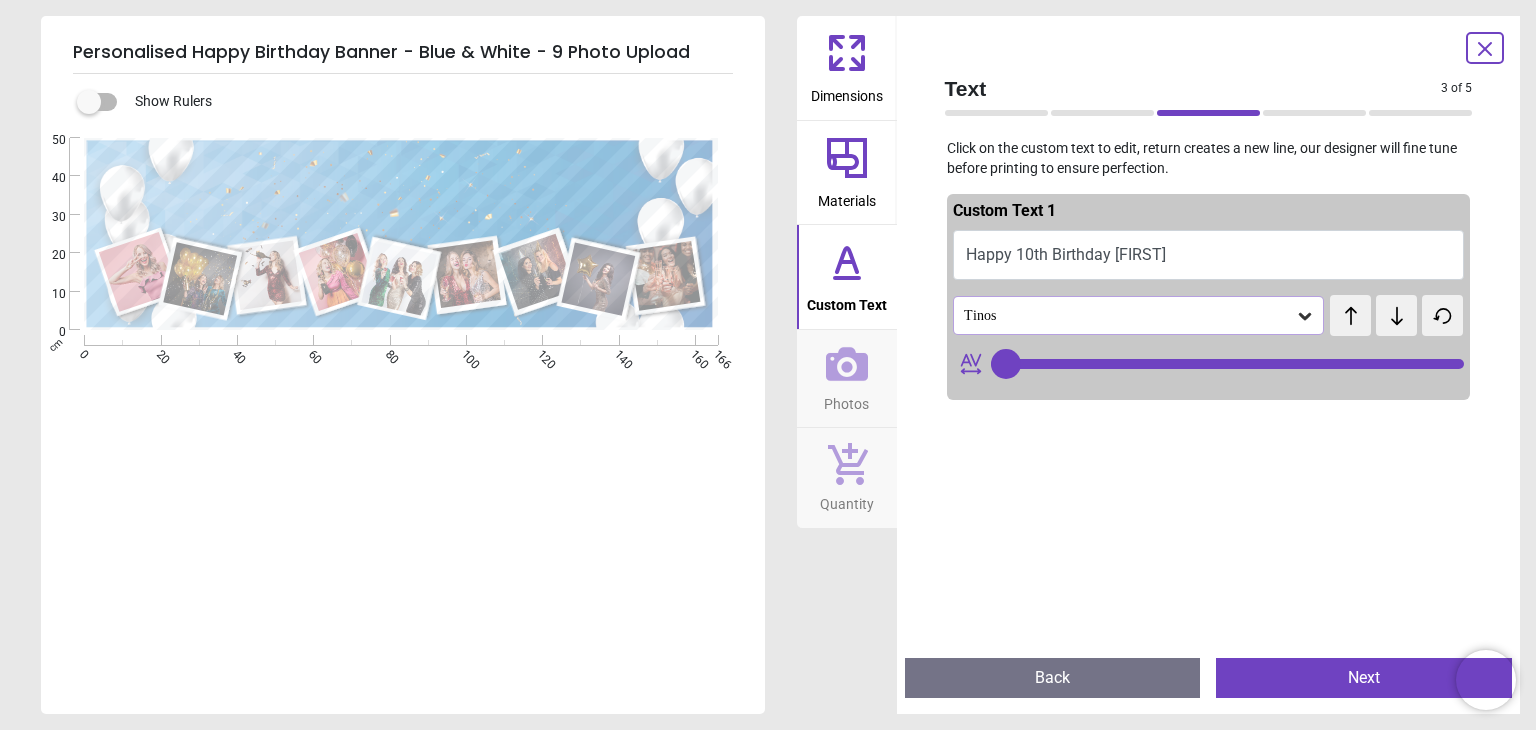 drag, startPoint x: 1427, startPoint y: 358, endPoint x: 1379, endPoint y: 369, distance: 49.24429 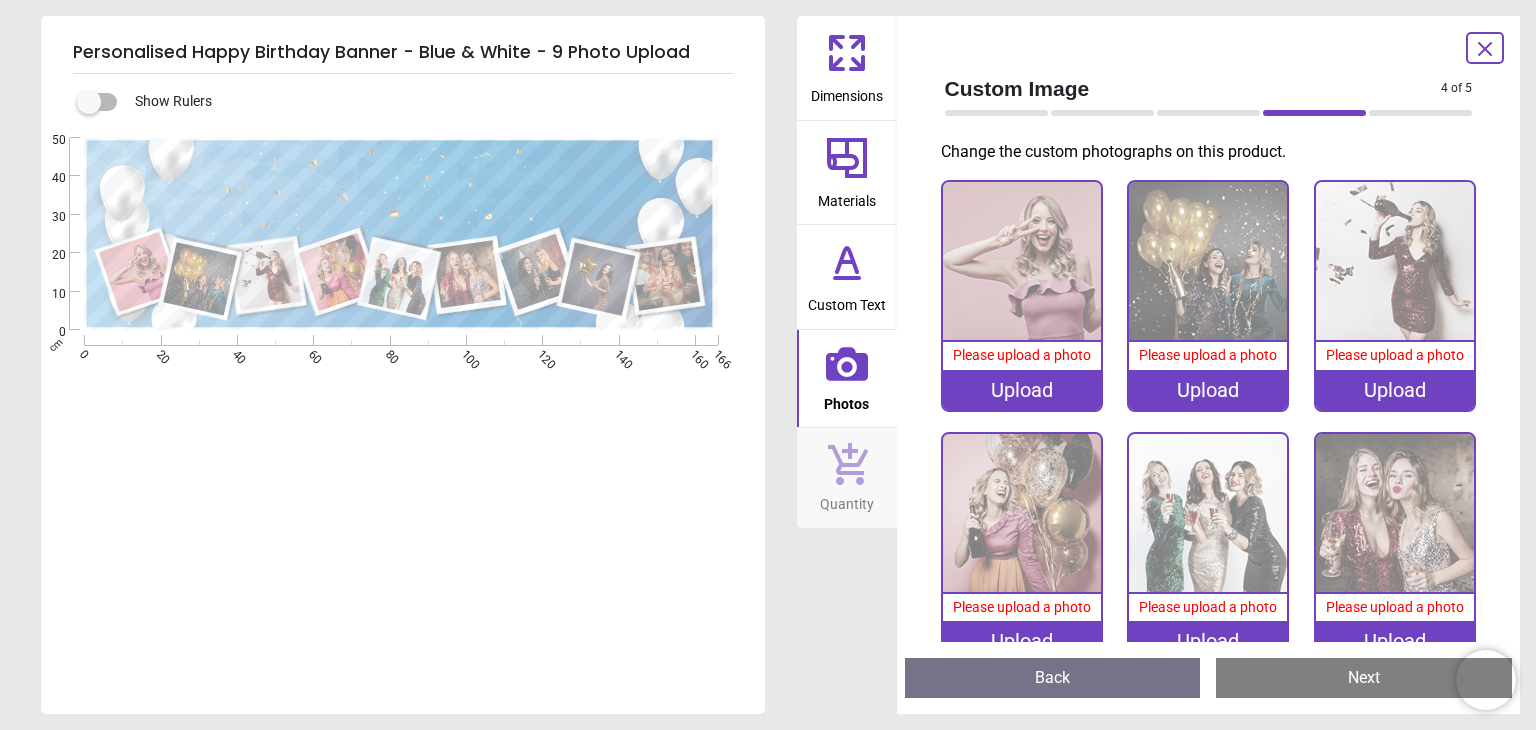 click on "Upload" at bounding box center [1022, 390] 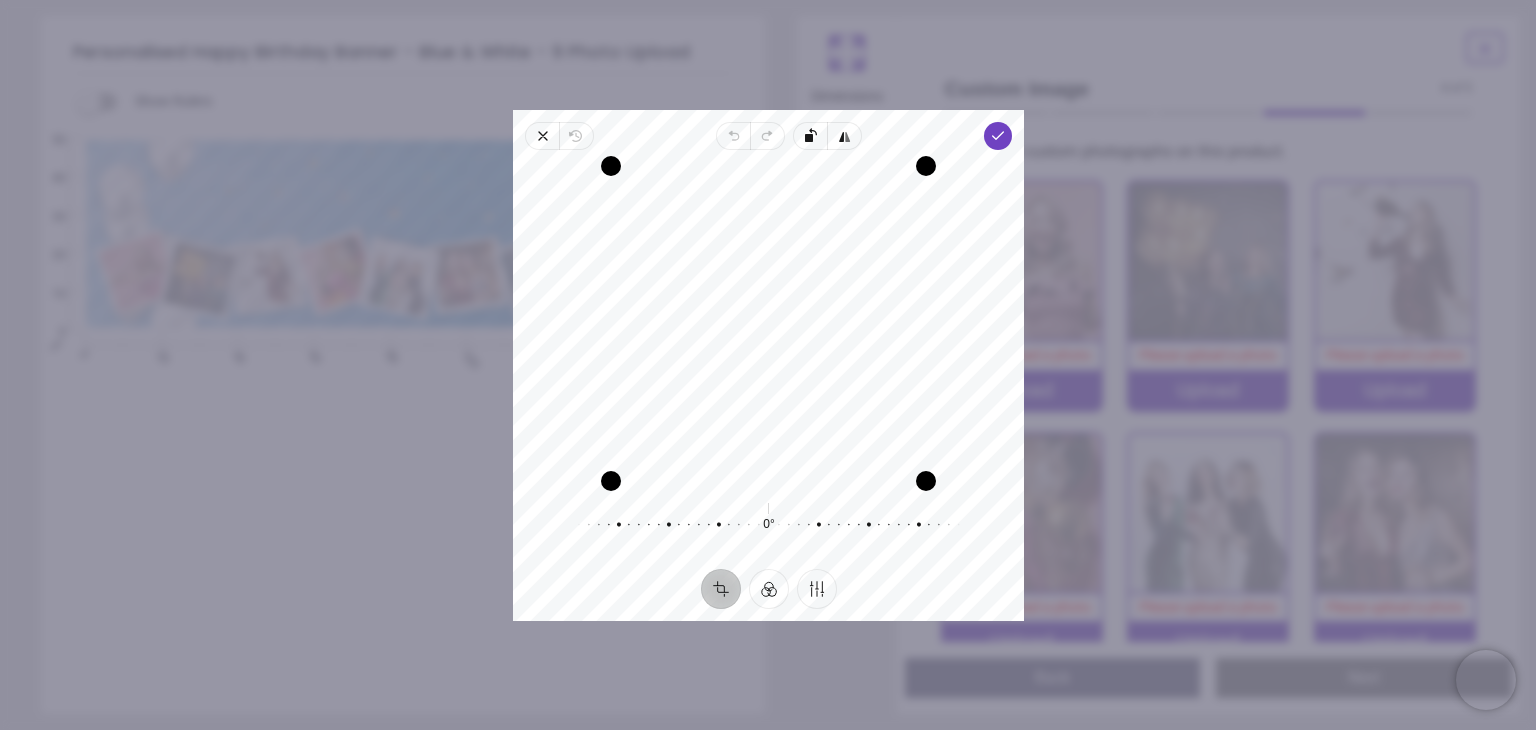 drag, startPoint x: 786, startPoint y: 362, endPoint x: 788, endPoint y: 372, distance: 10.198039 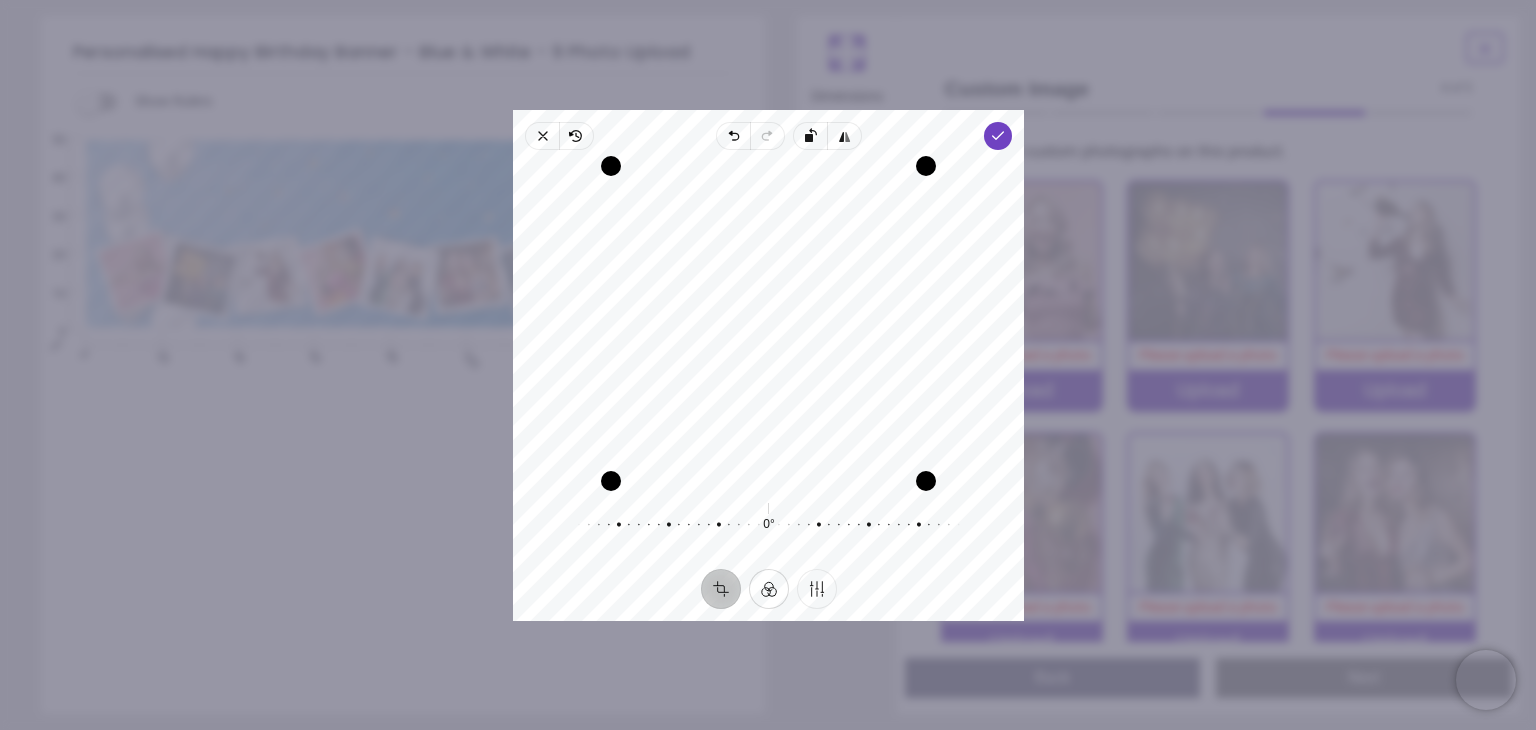 click on "Filter" at bounding box center [768, 589] 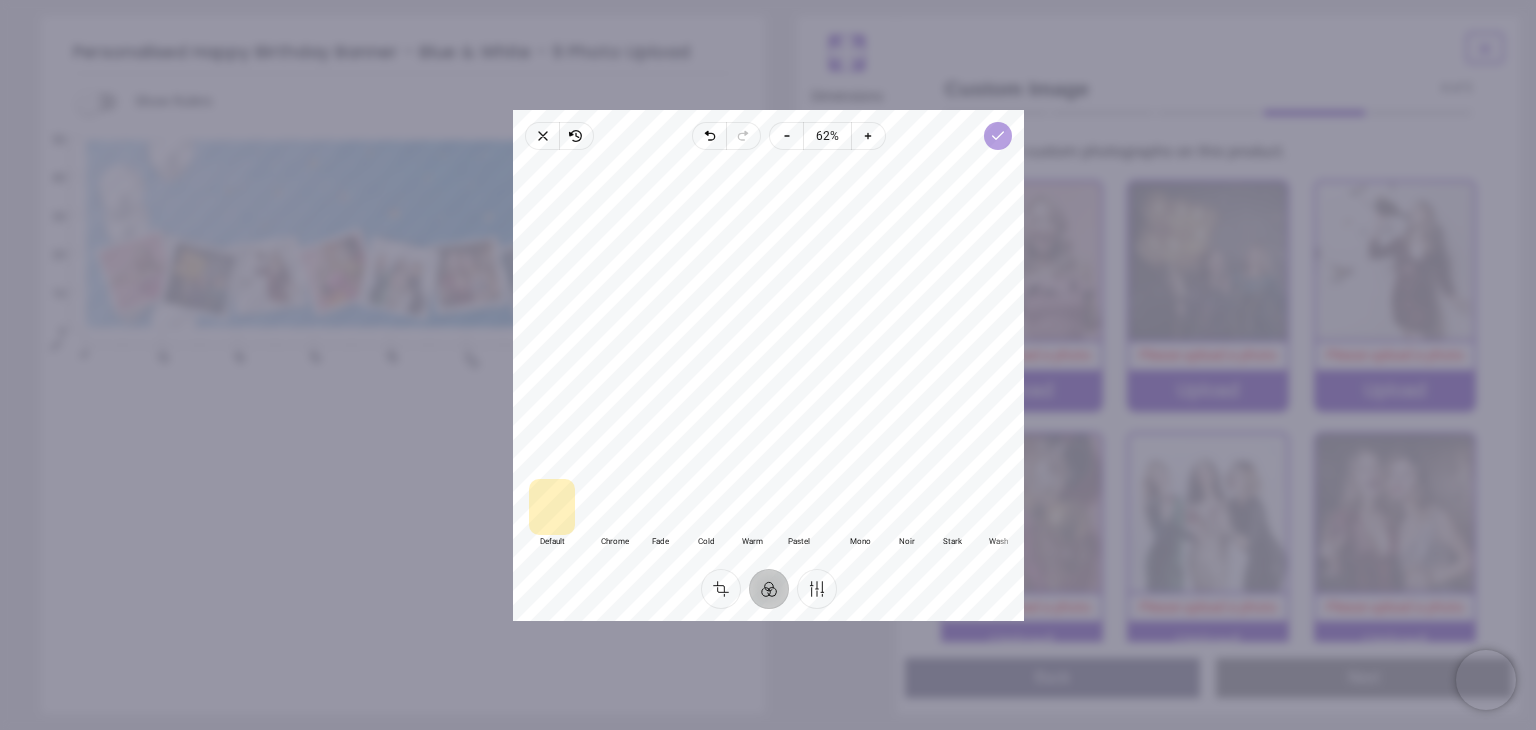 click 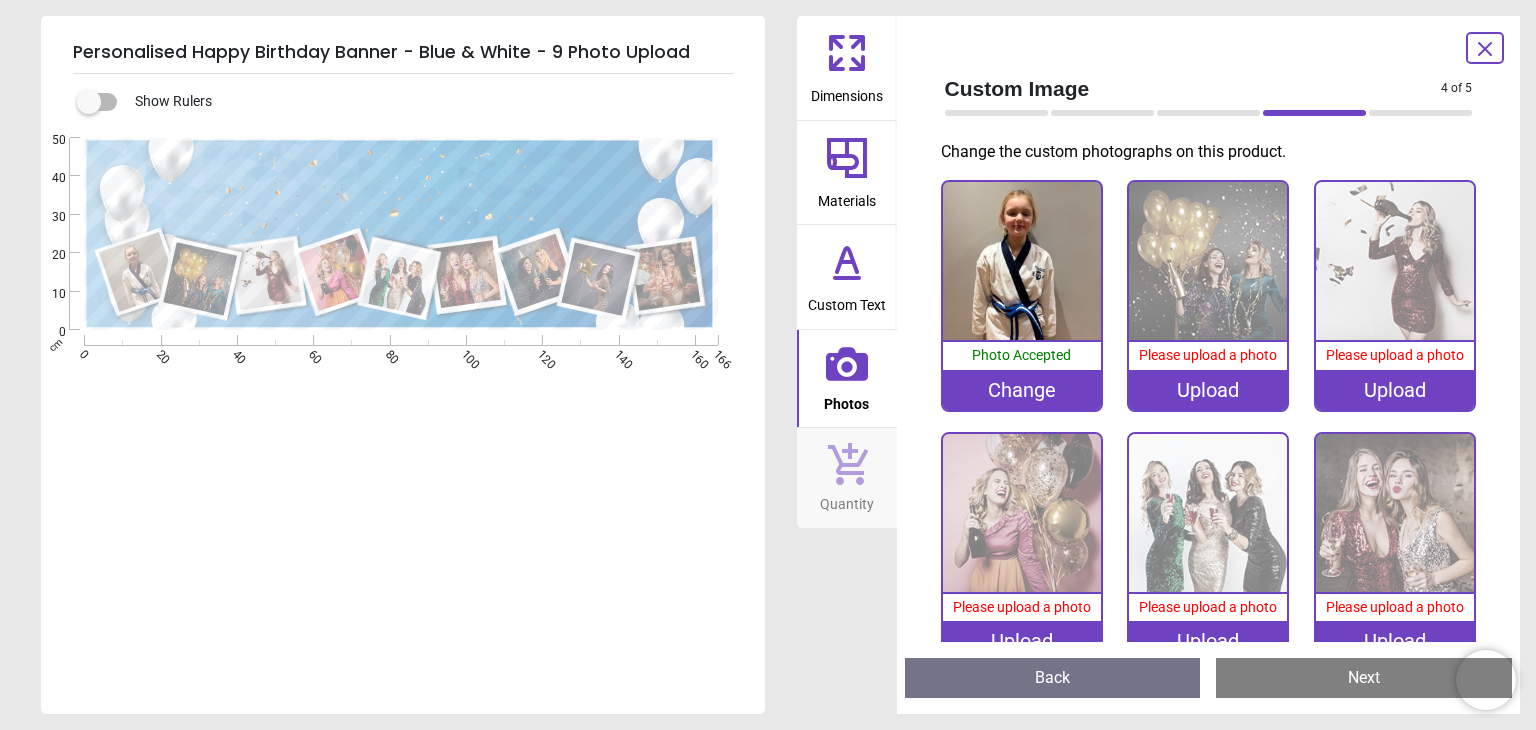 click on "Upload" at bounding box center (1208, 390) 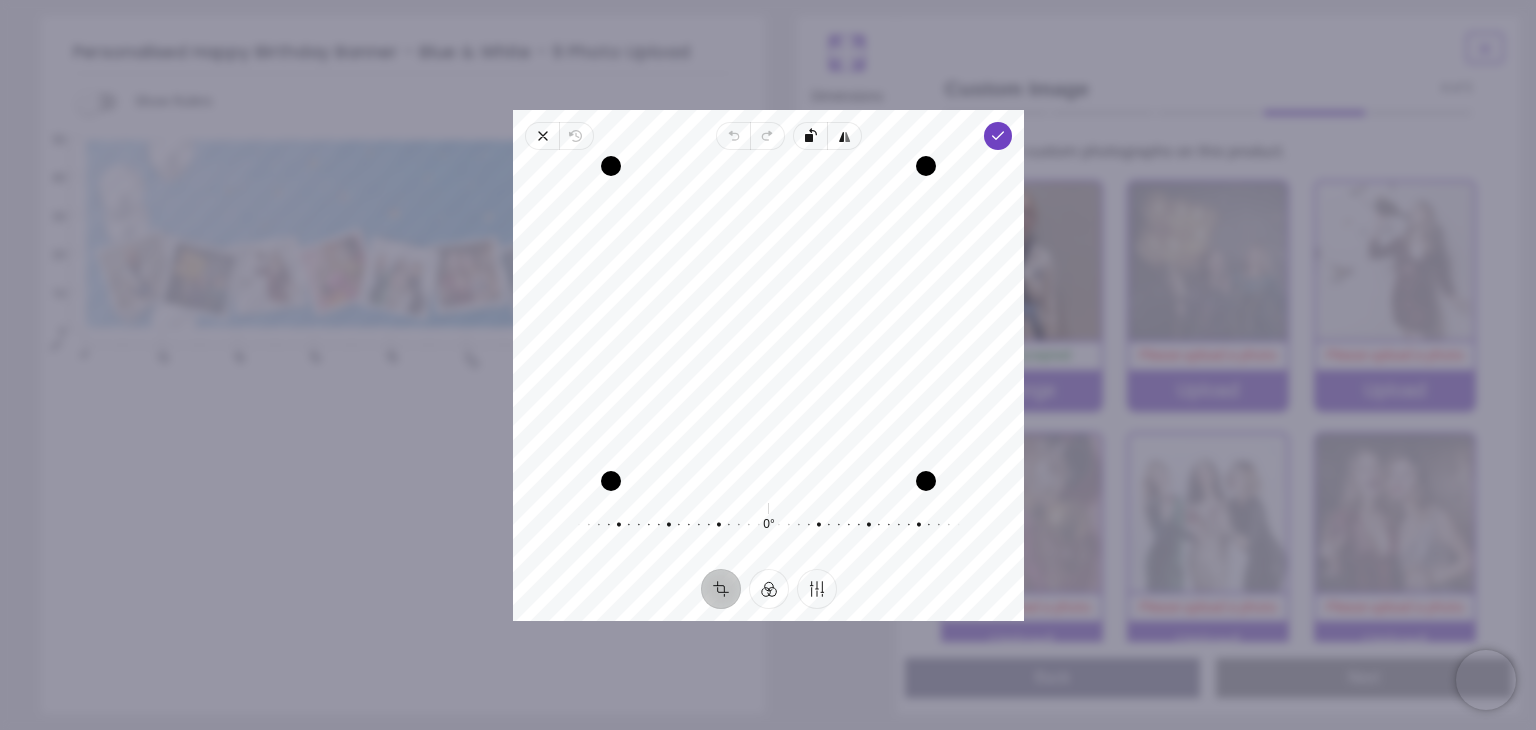 drag, startPoint x: 828, startPoint y: 338, endPoint x: 824, endPoint y: 381, distance: 43.185646 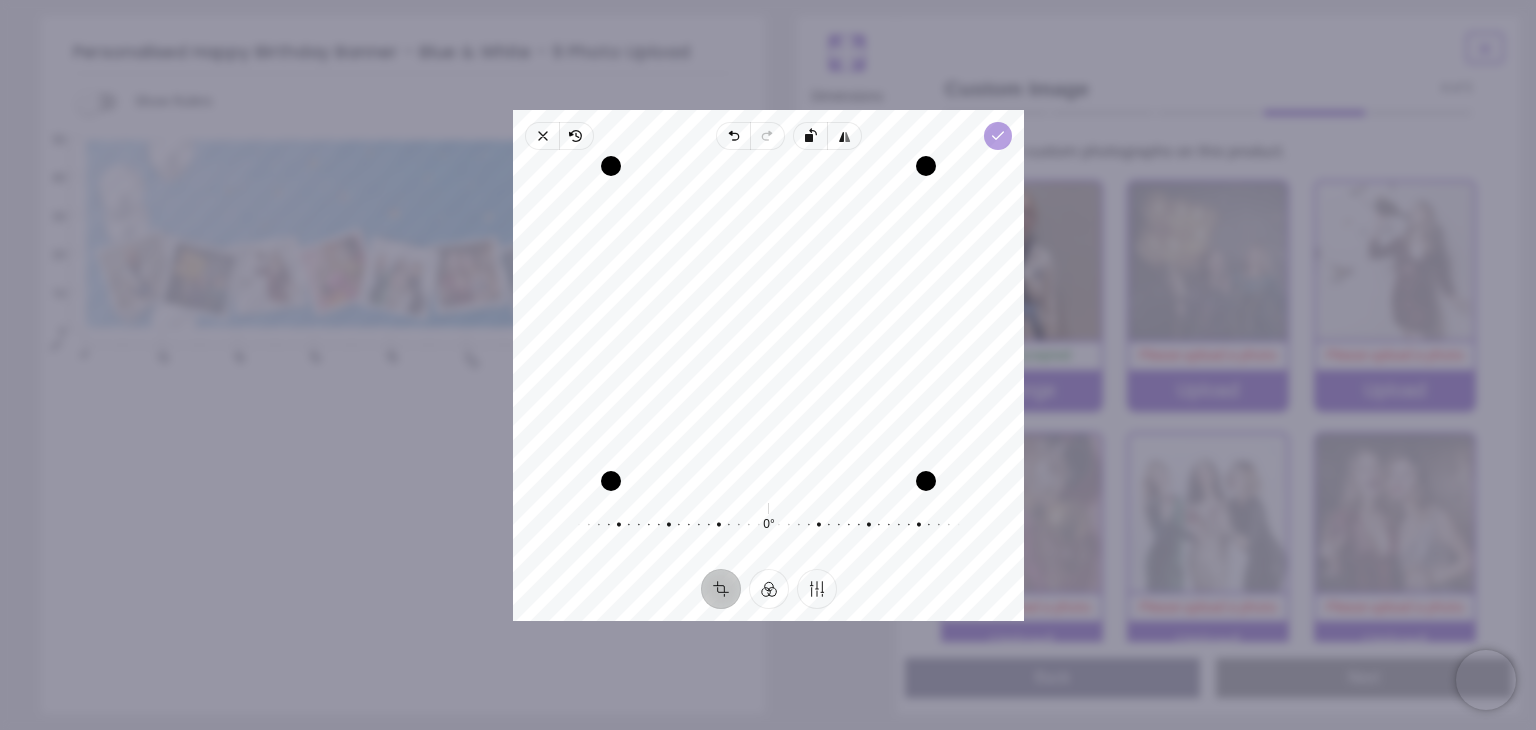click 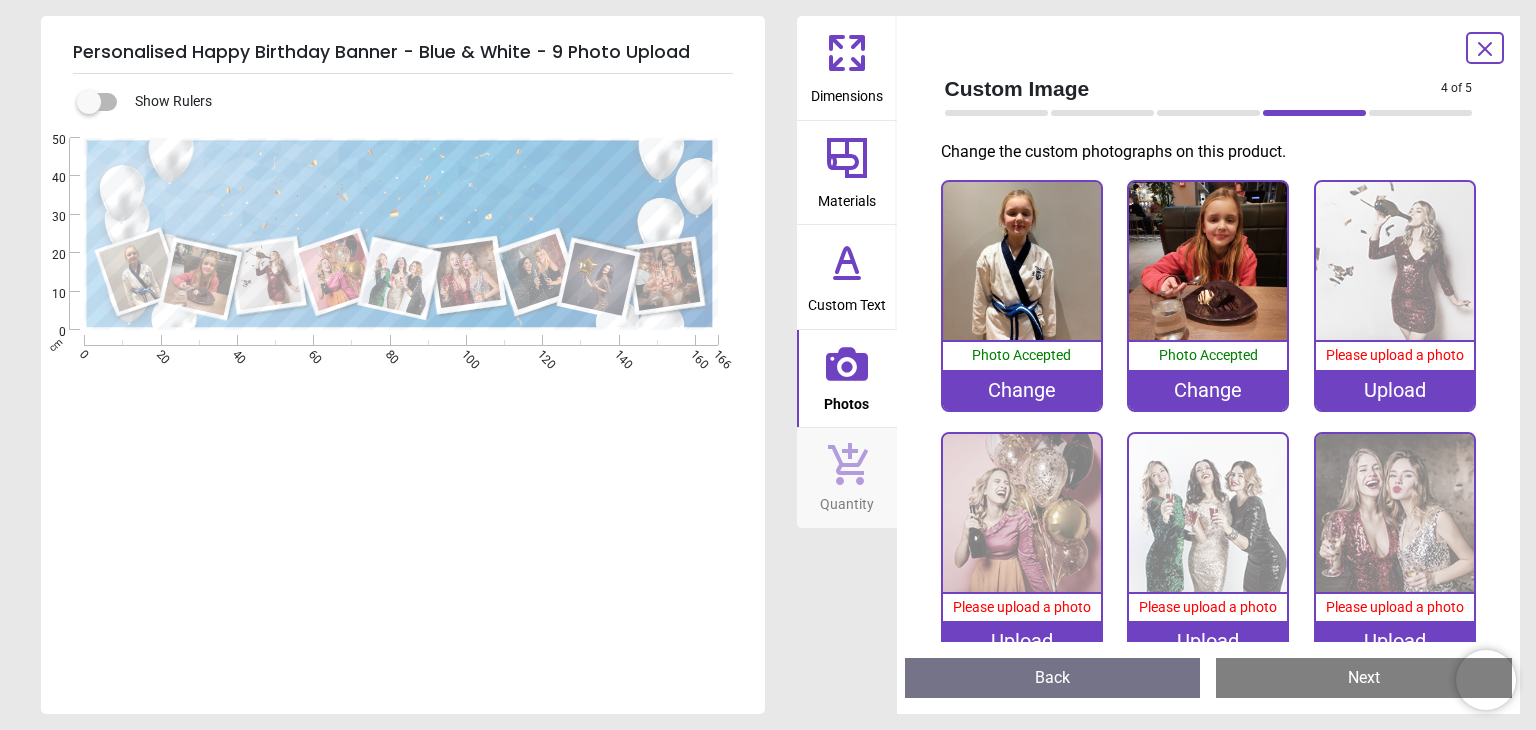 click on "Upload" at bounding box center [1395, 390] 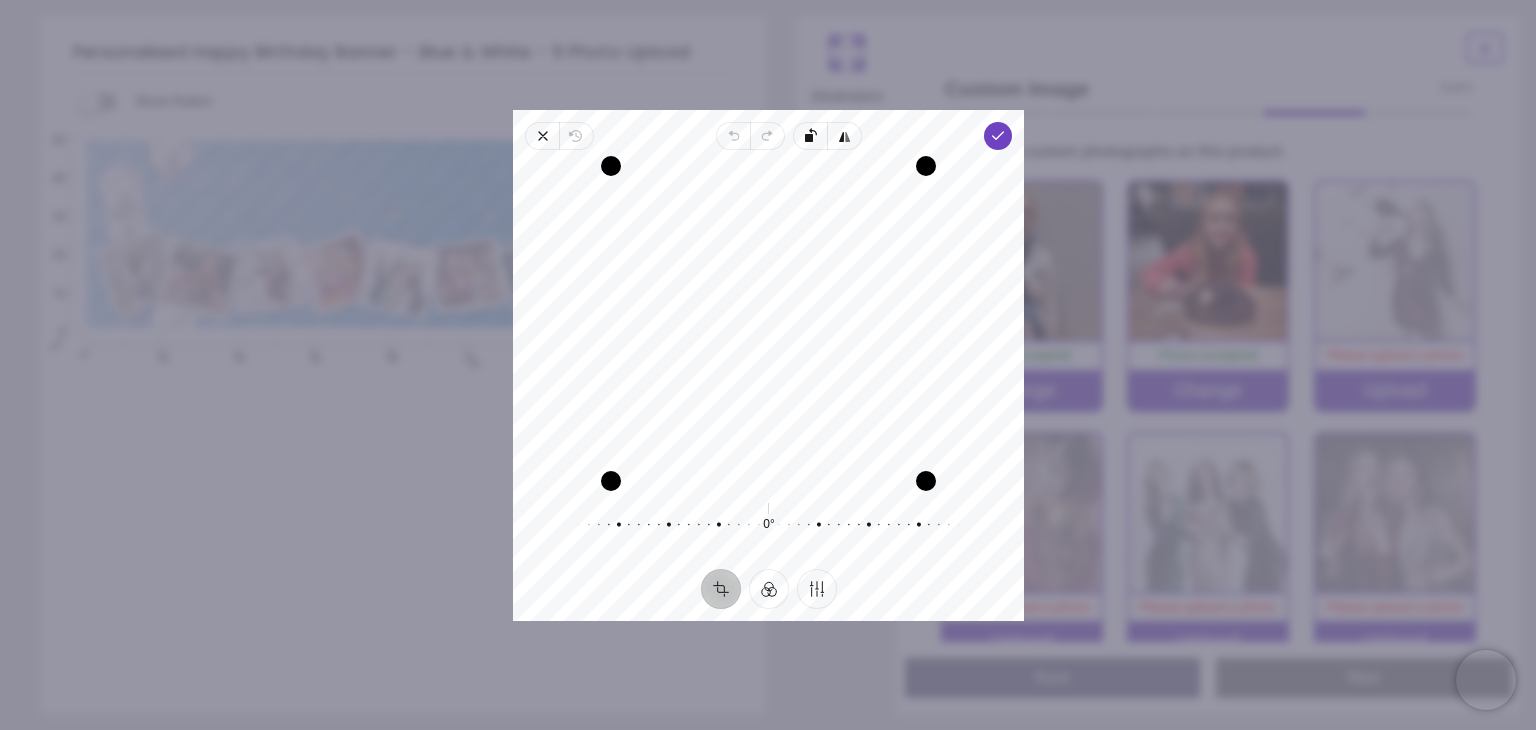 click on "Recenter" at bounding box center (768, 323) 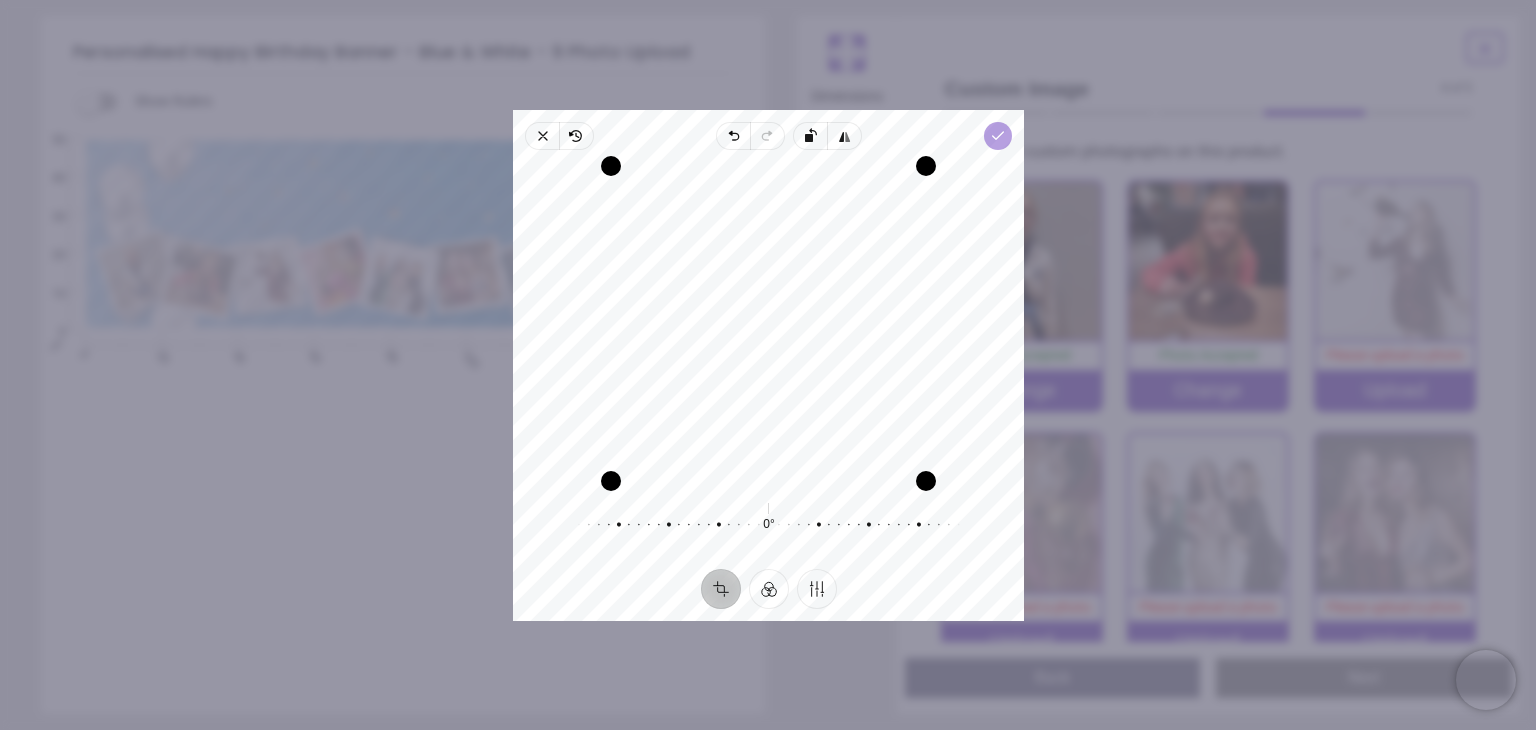 click 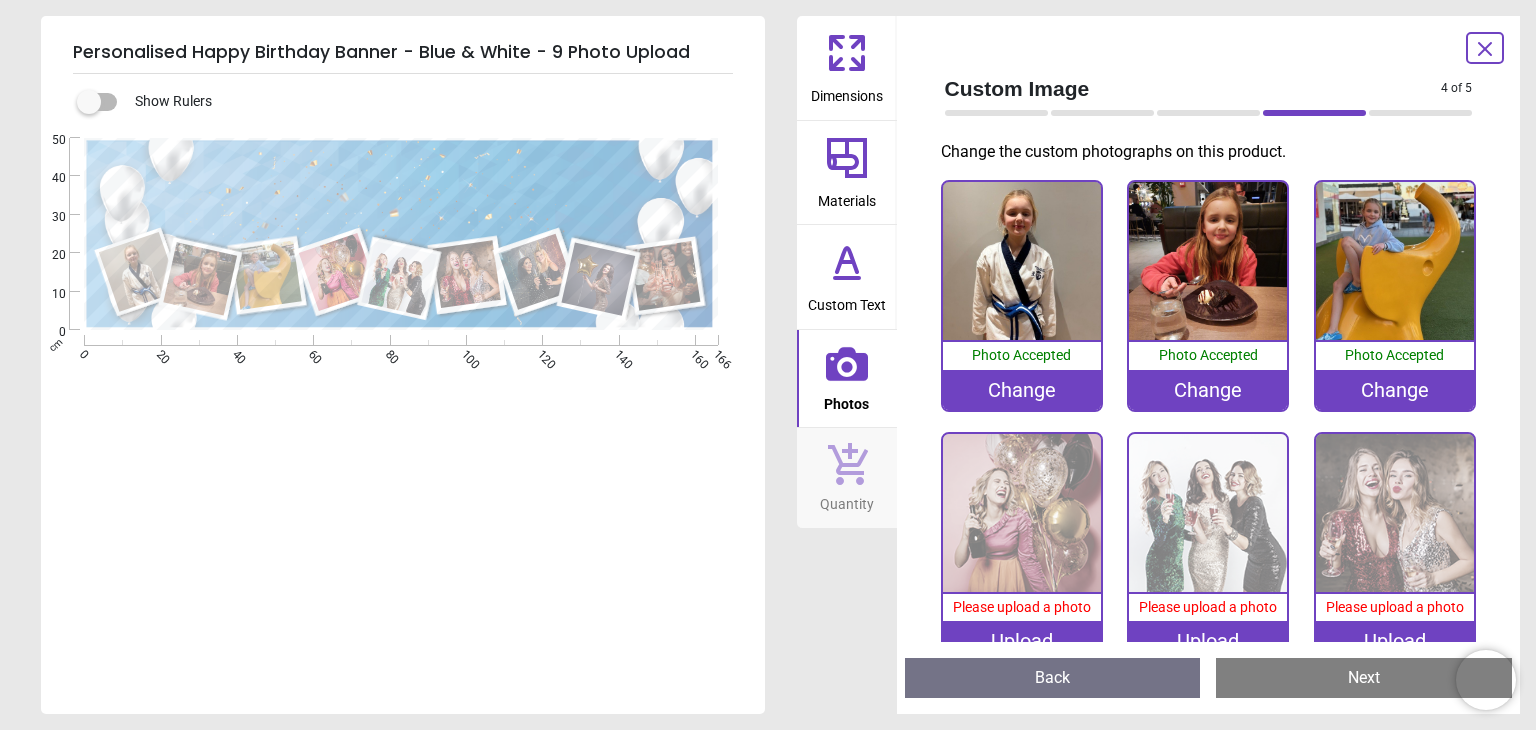click on "Upload" at bounding box center (1022, 641) 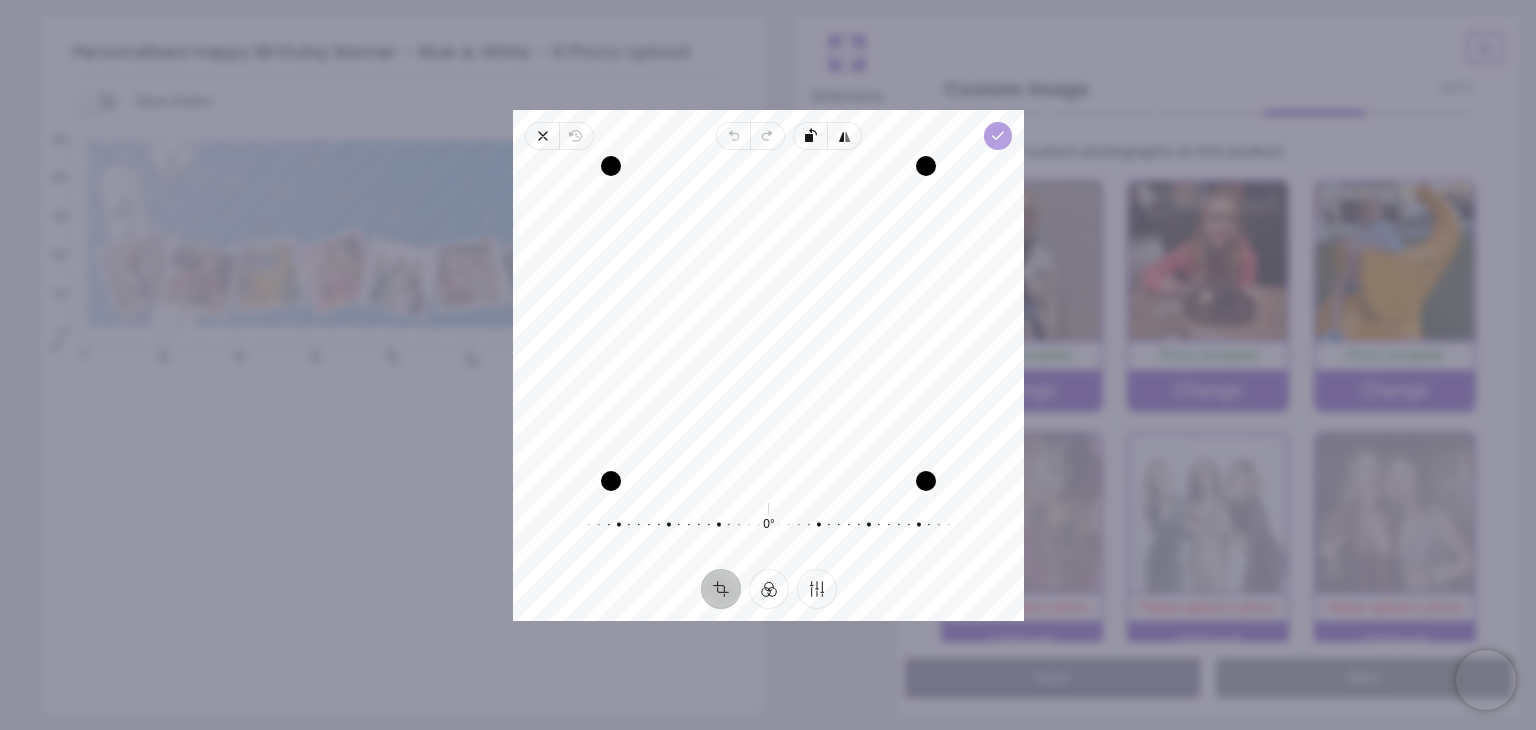 click 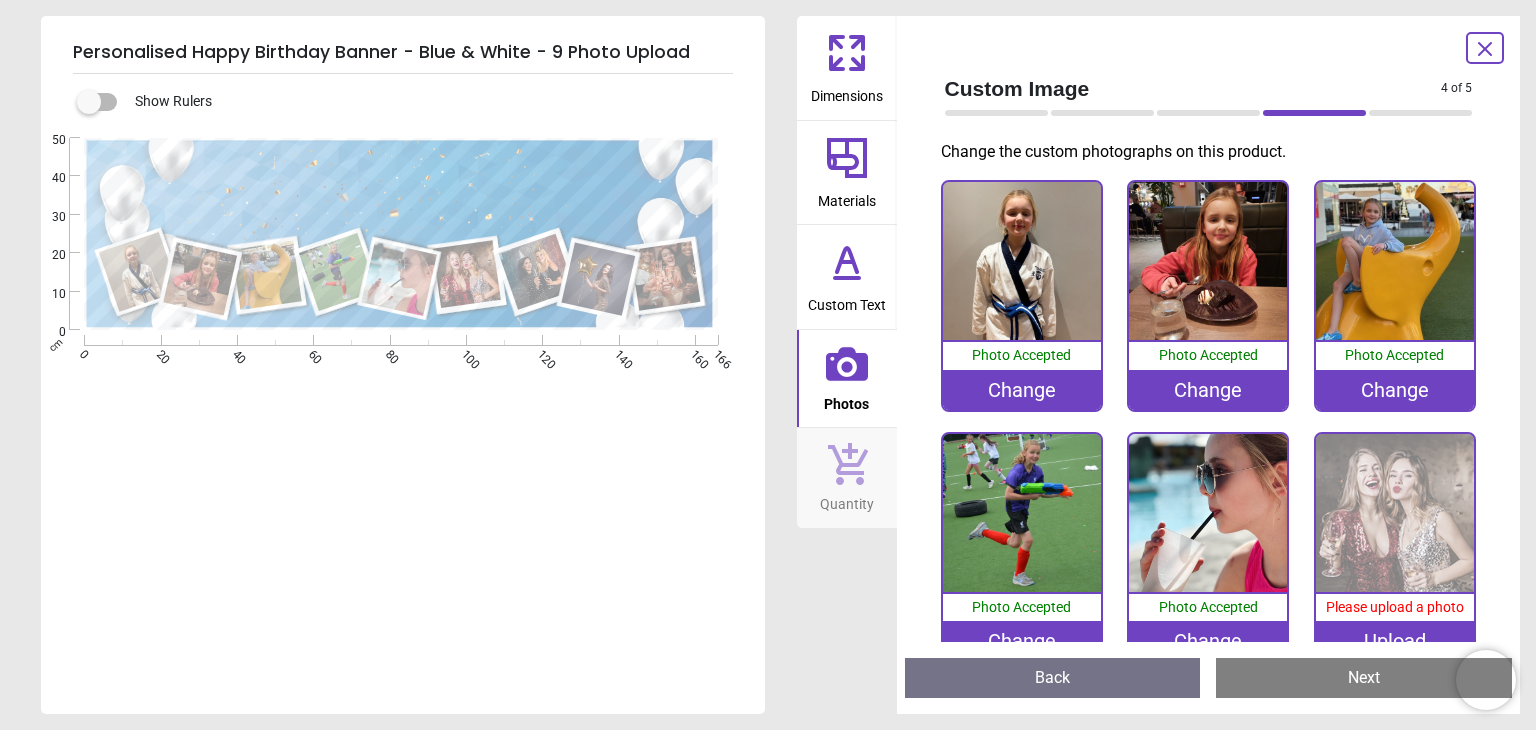 scroll, scrollTop: 0, scrollLeft: 0, axis: both 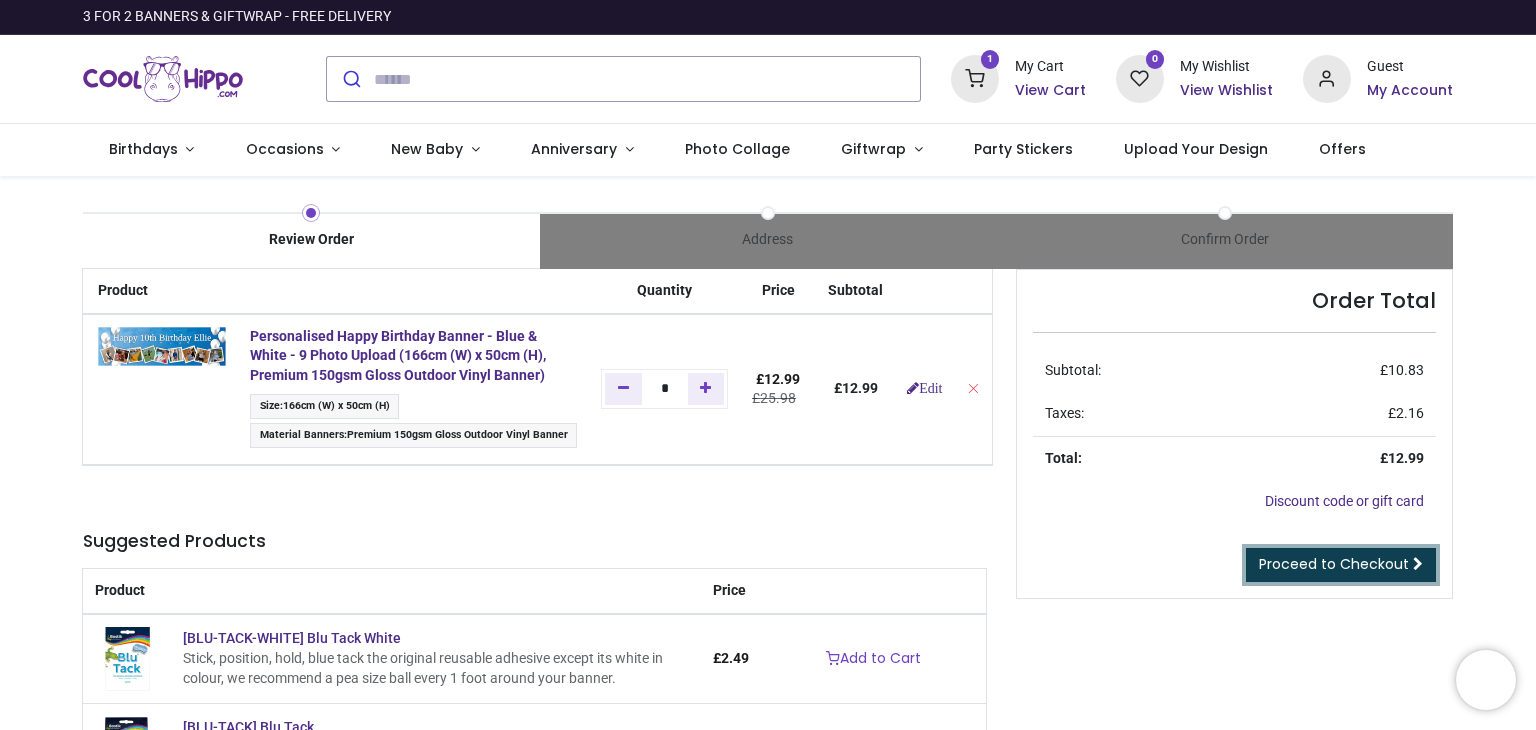 click on "Proceed to Checkout" at bounding box center [1334, 564] 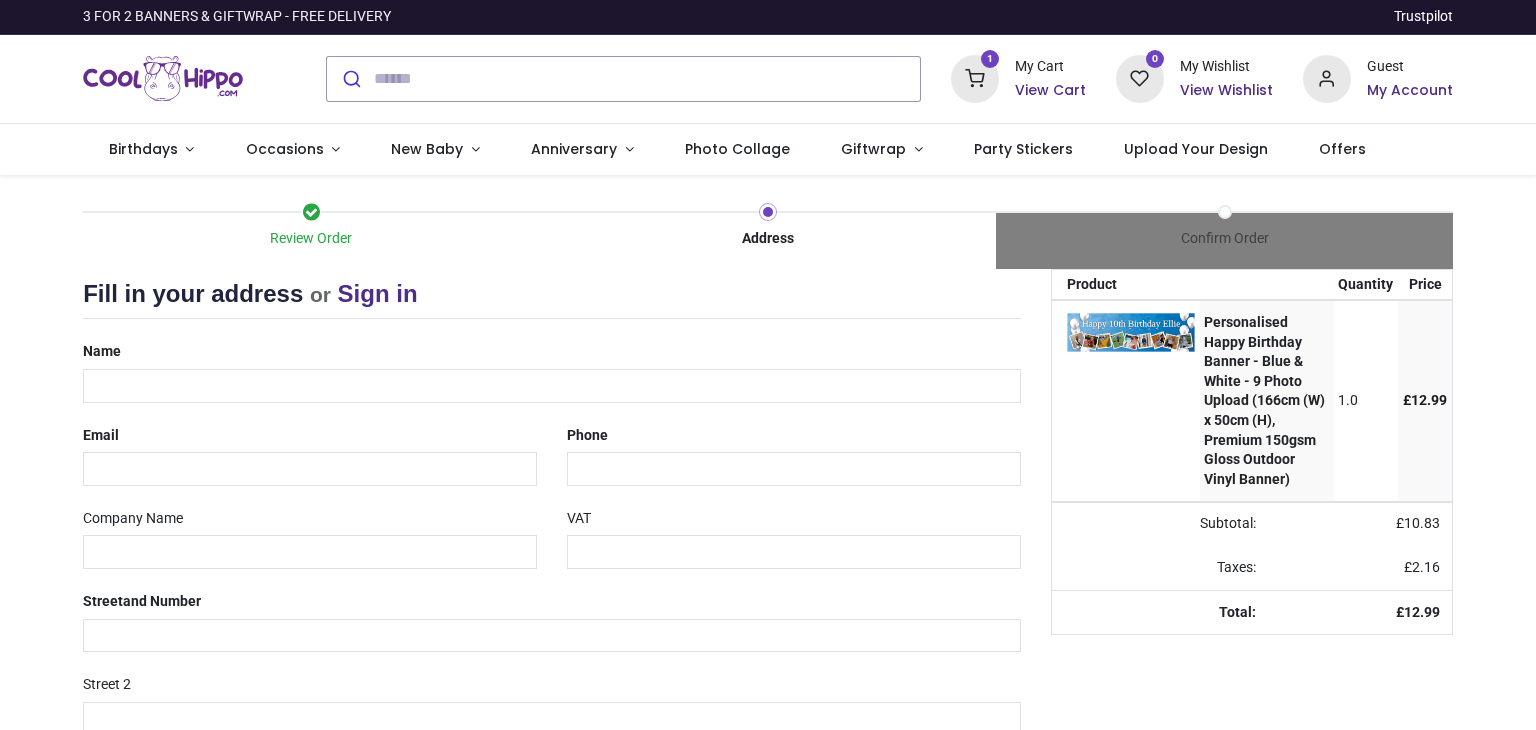scroll, scrollTop: 0, scrollLeft: 0, axis: both 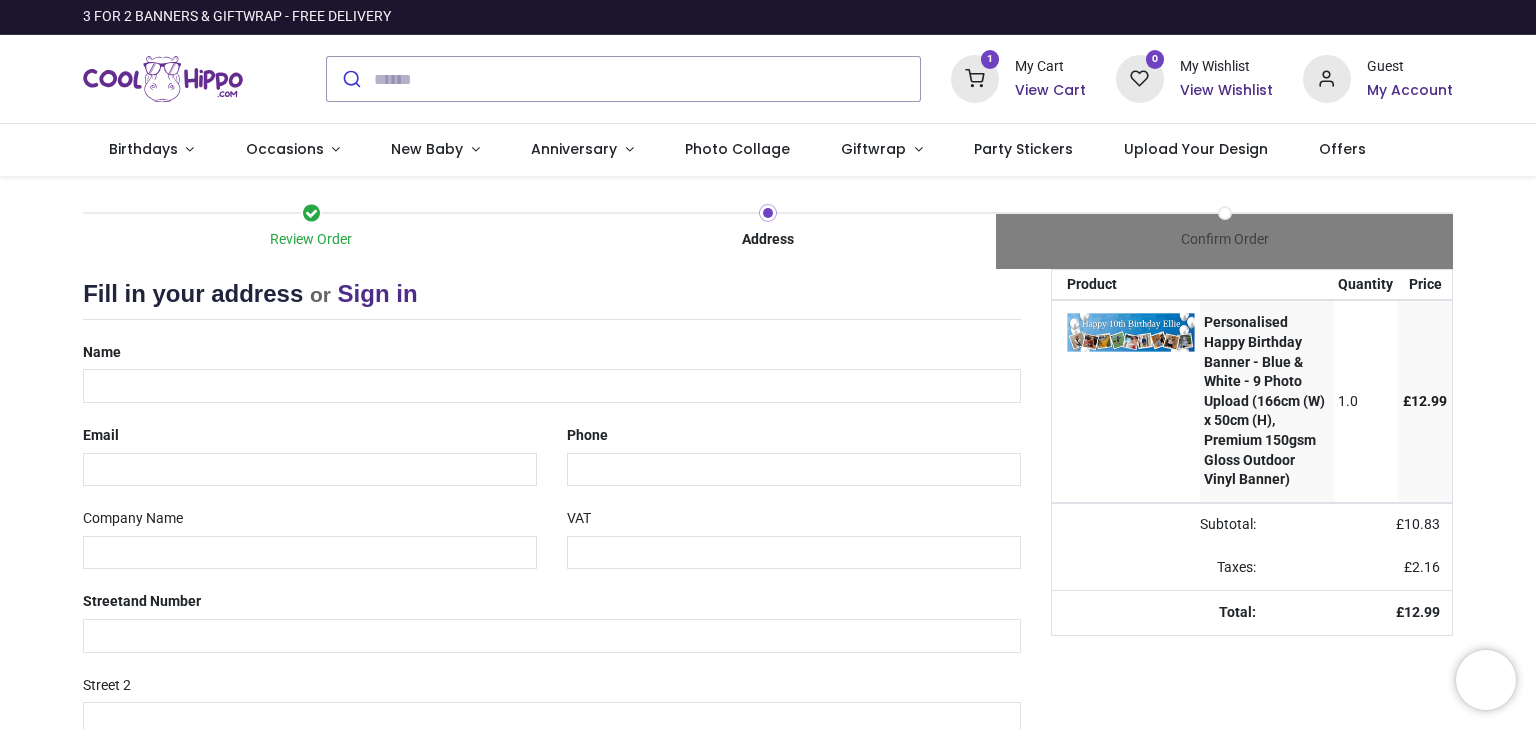 select on "***" 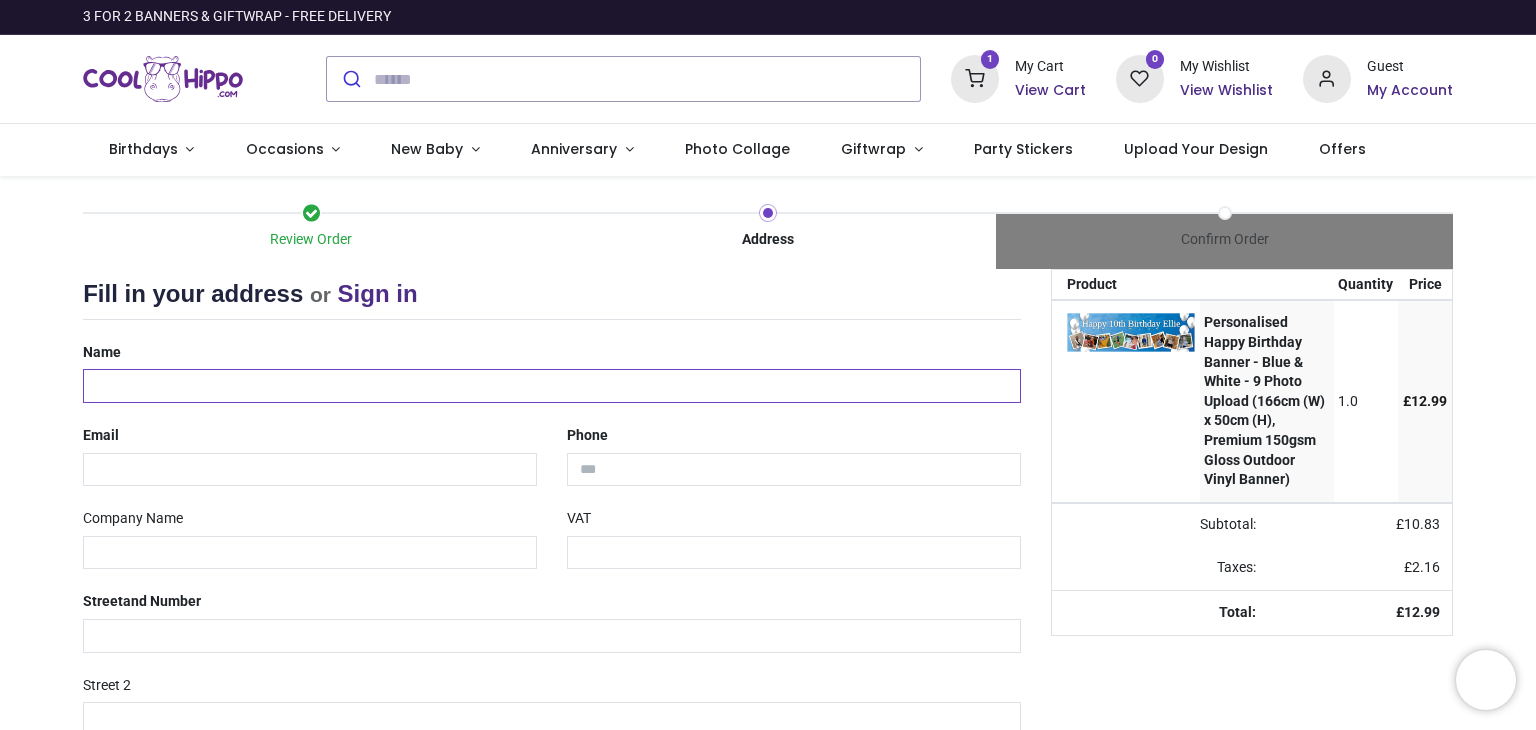click at bounding box center [552, 386] 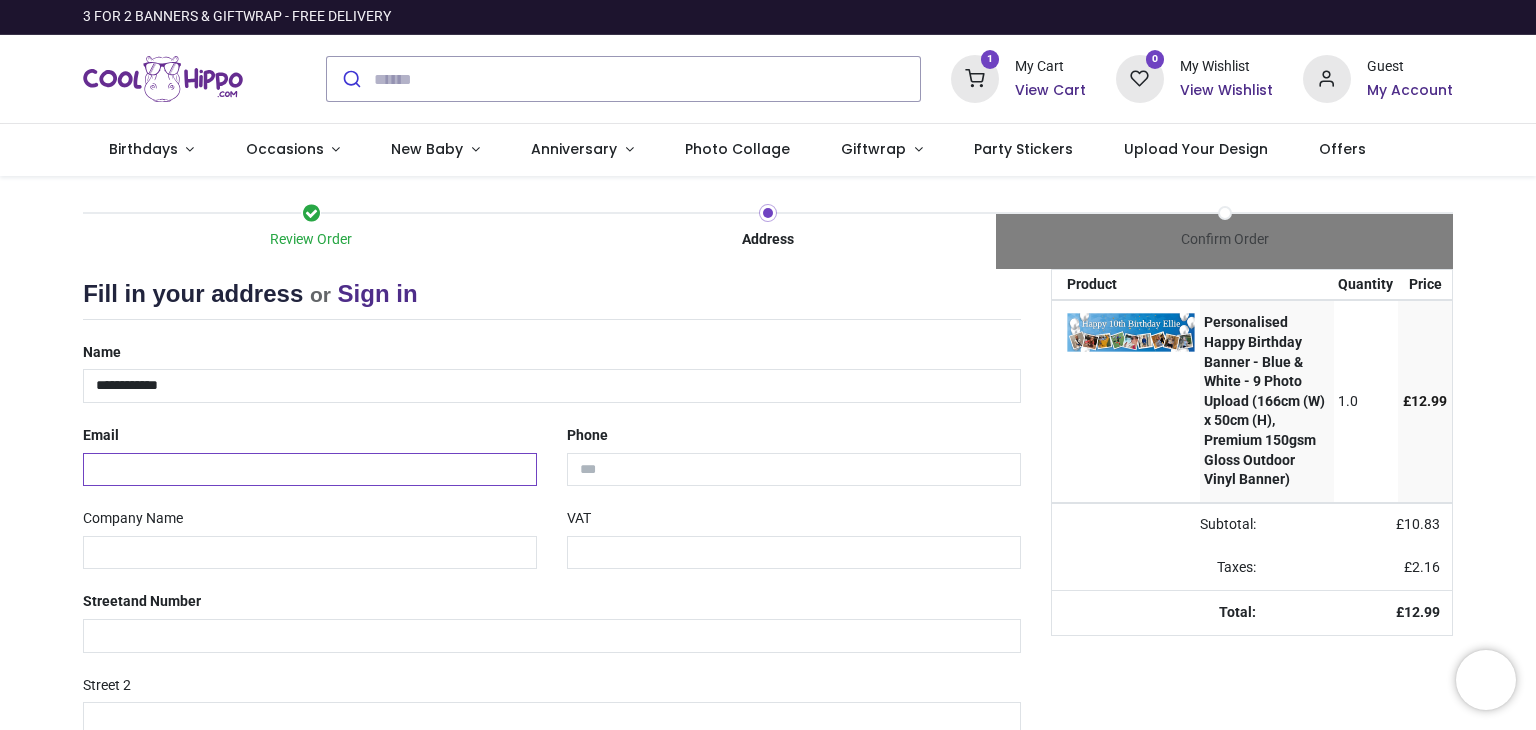 click at bounding box center (310, 470) 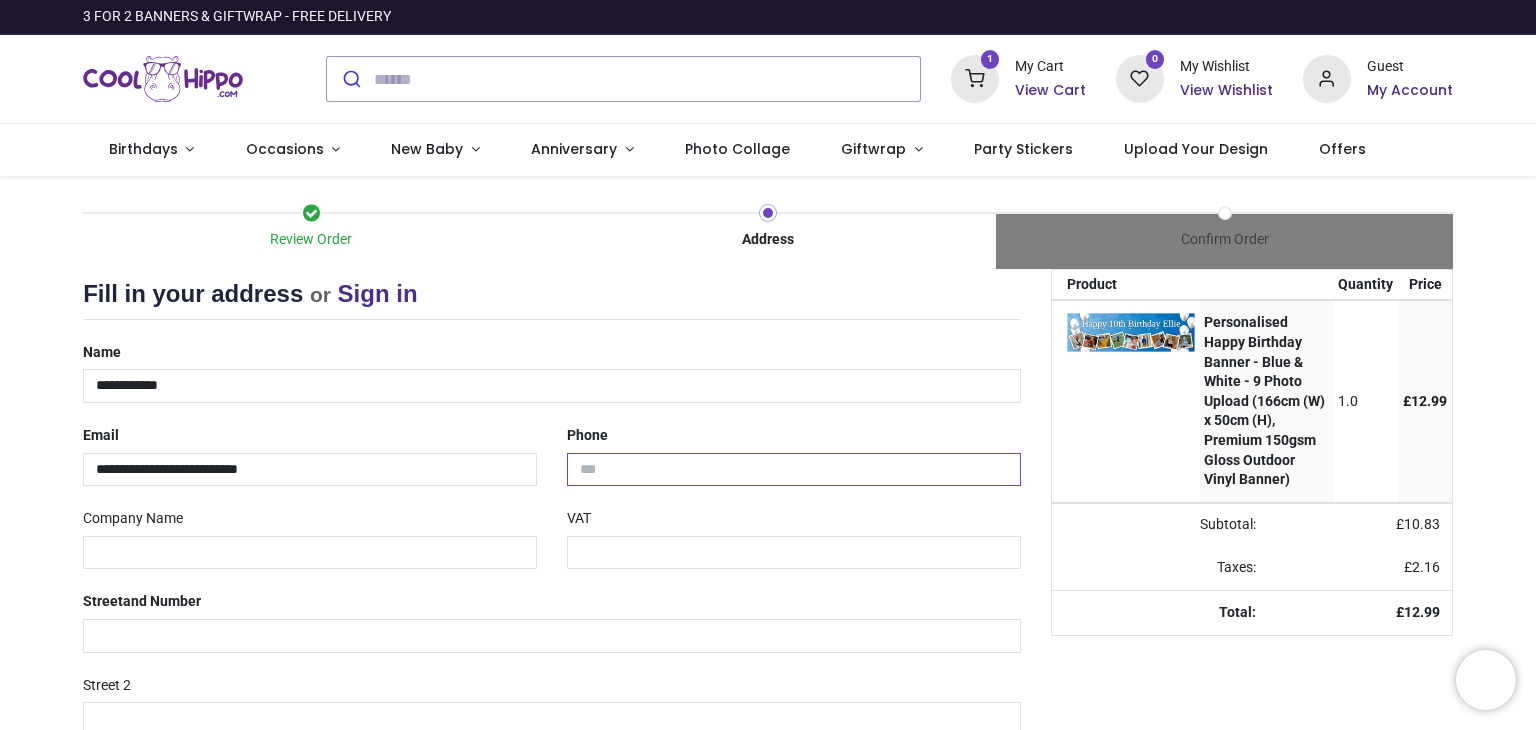 click at bounding box center (794, 470) 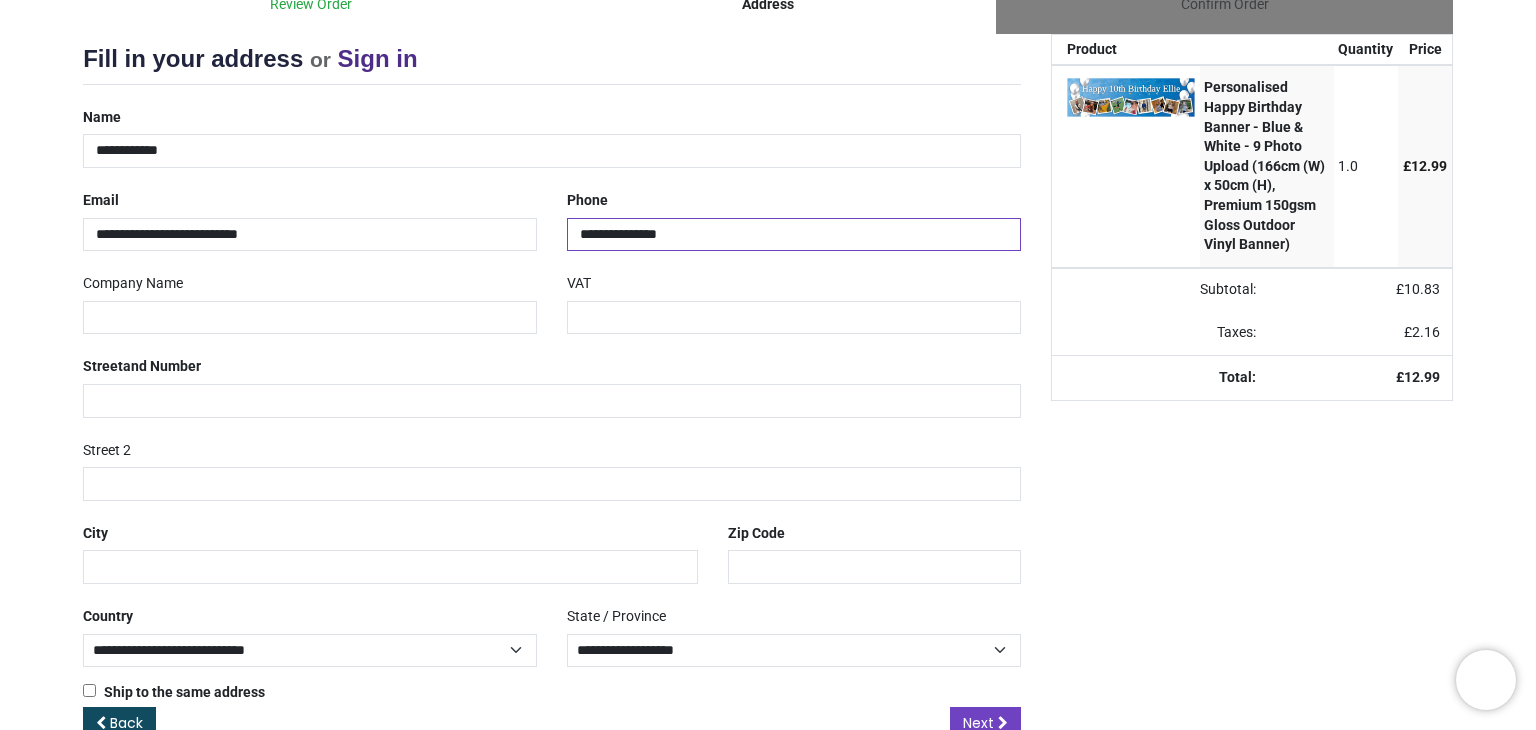 scroll, scrollTop: 282, scrollLeft: 0, axis: vertical 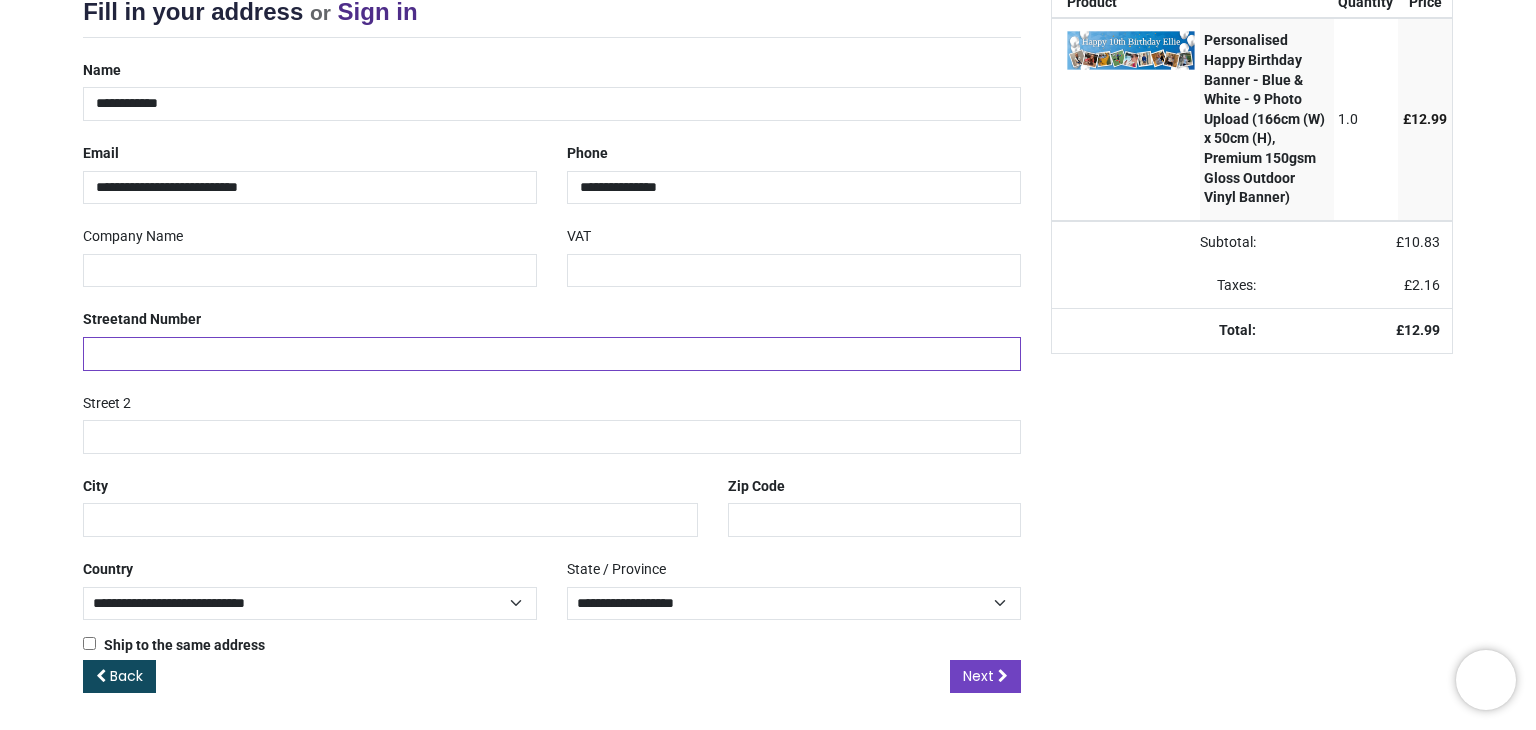 click at bounding box center (552, 354) 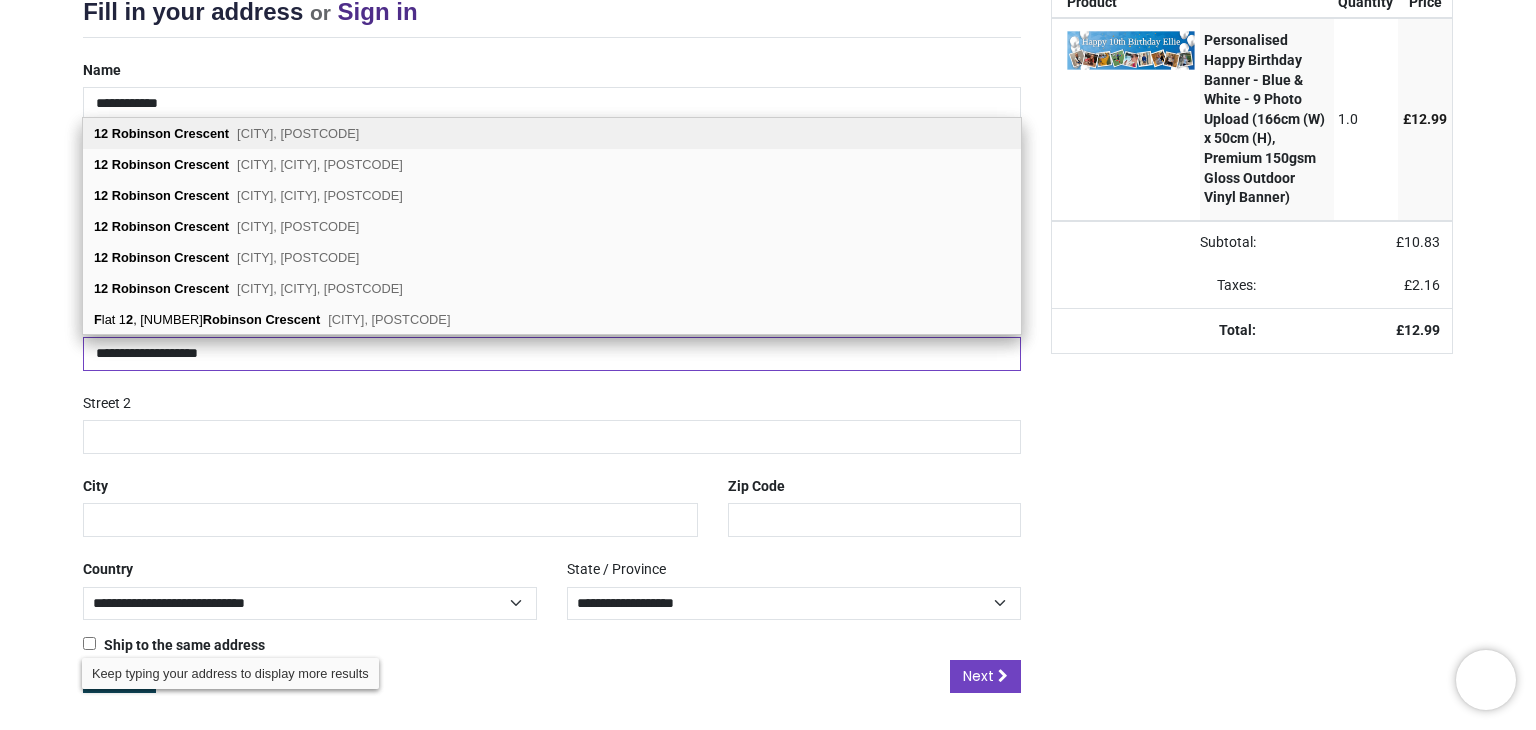type on "**********" 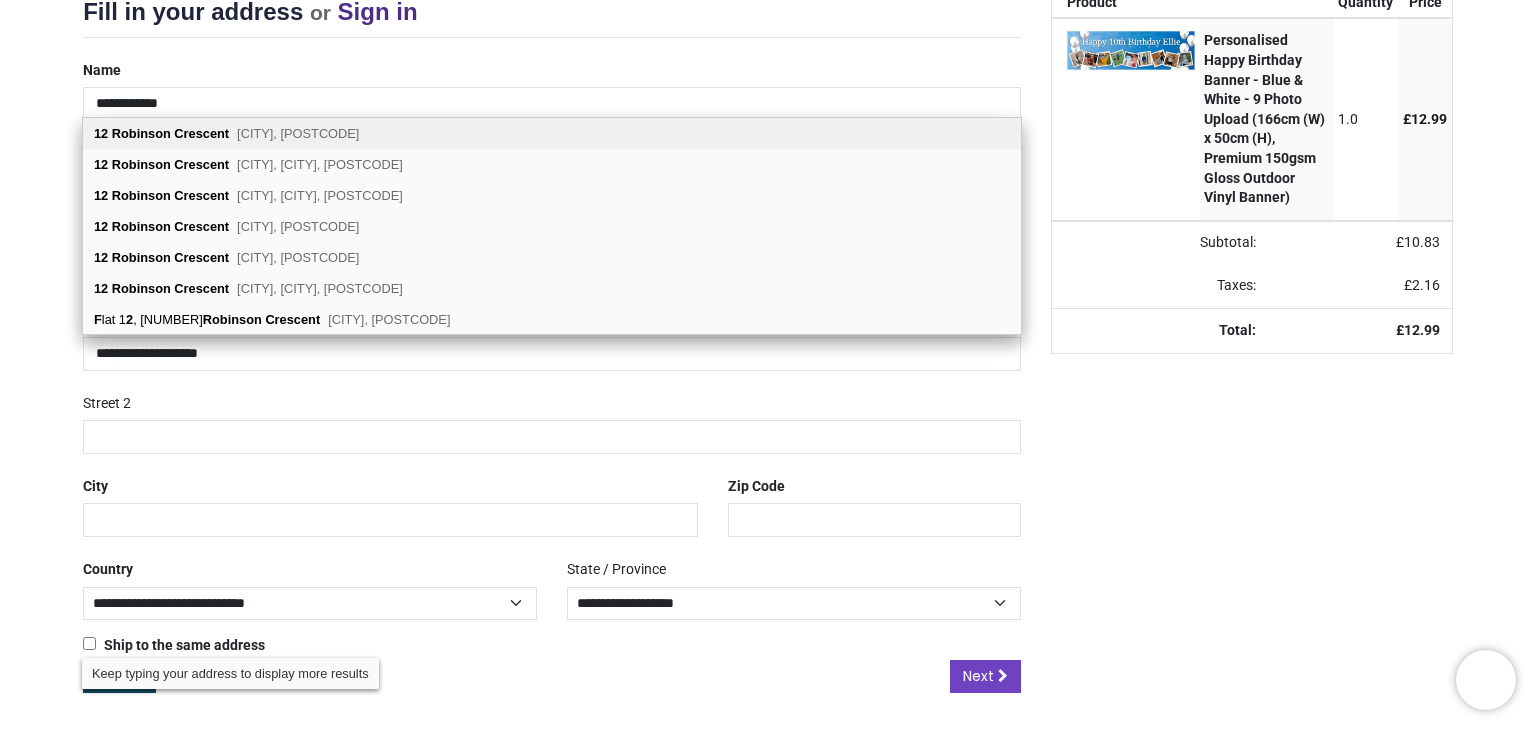 click on "12   Robinson   Crescent Bangor, BT19 6NP" at bounding box center [552, 133] 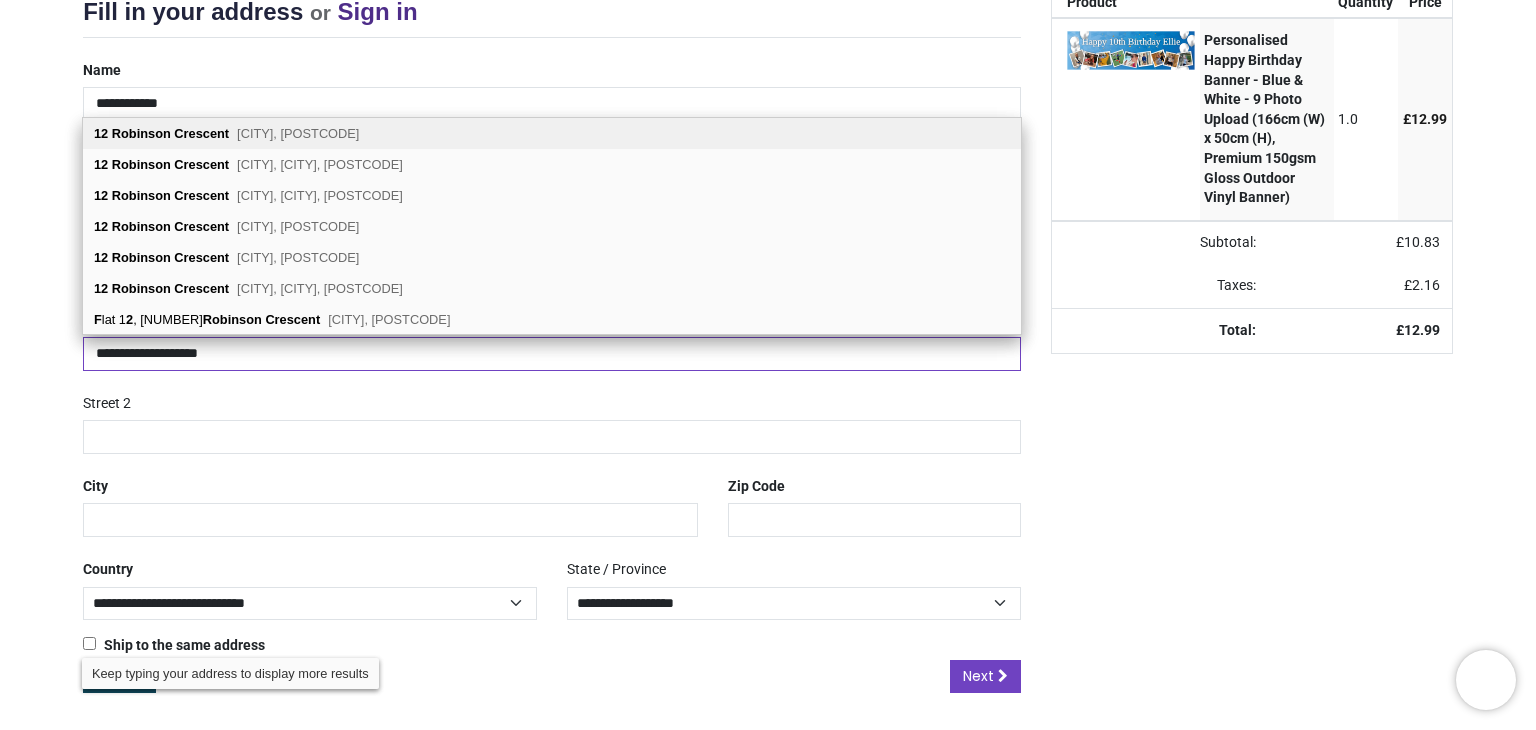 type on "********" 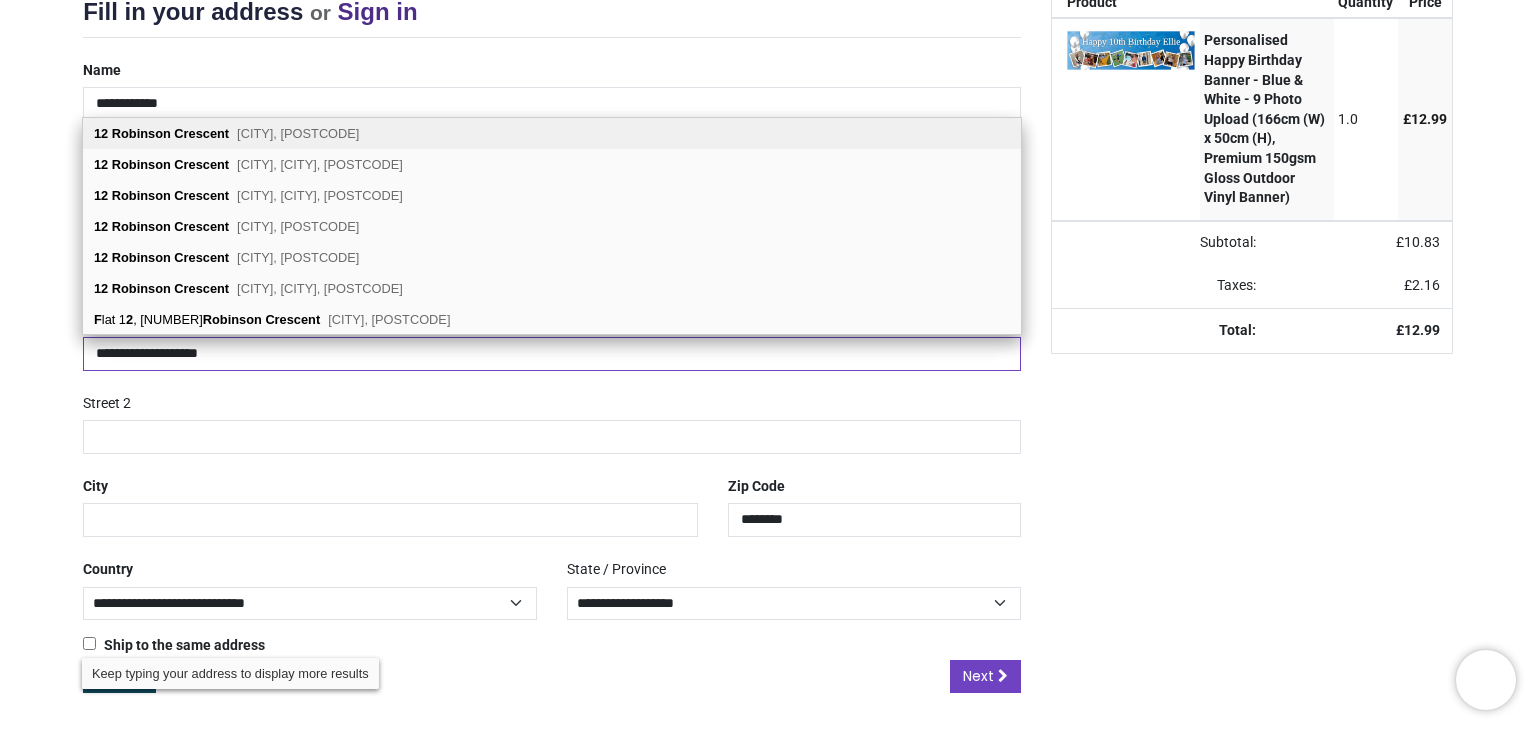 select on "***" 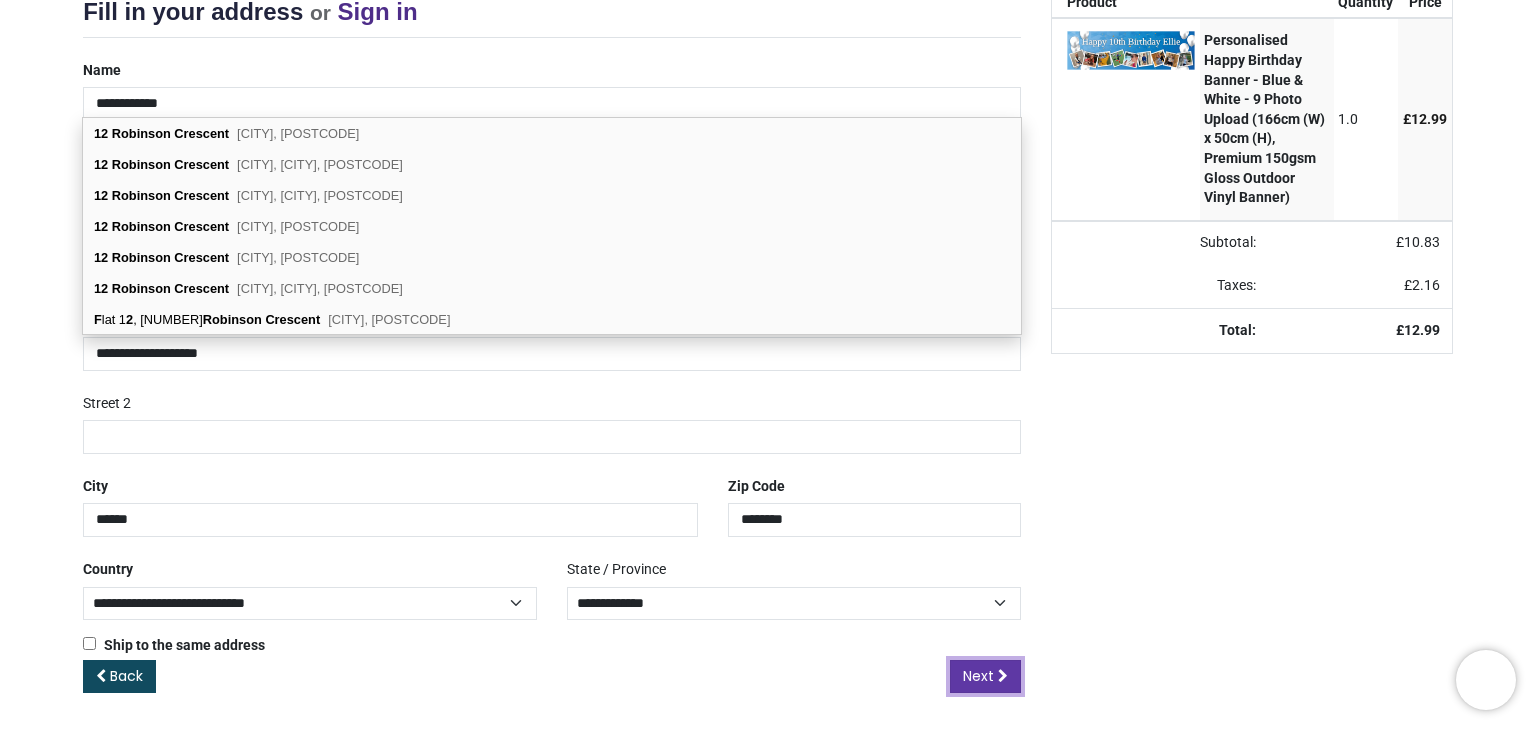 click on "Next" at bounding box center [978, 676] 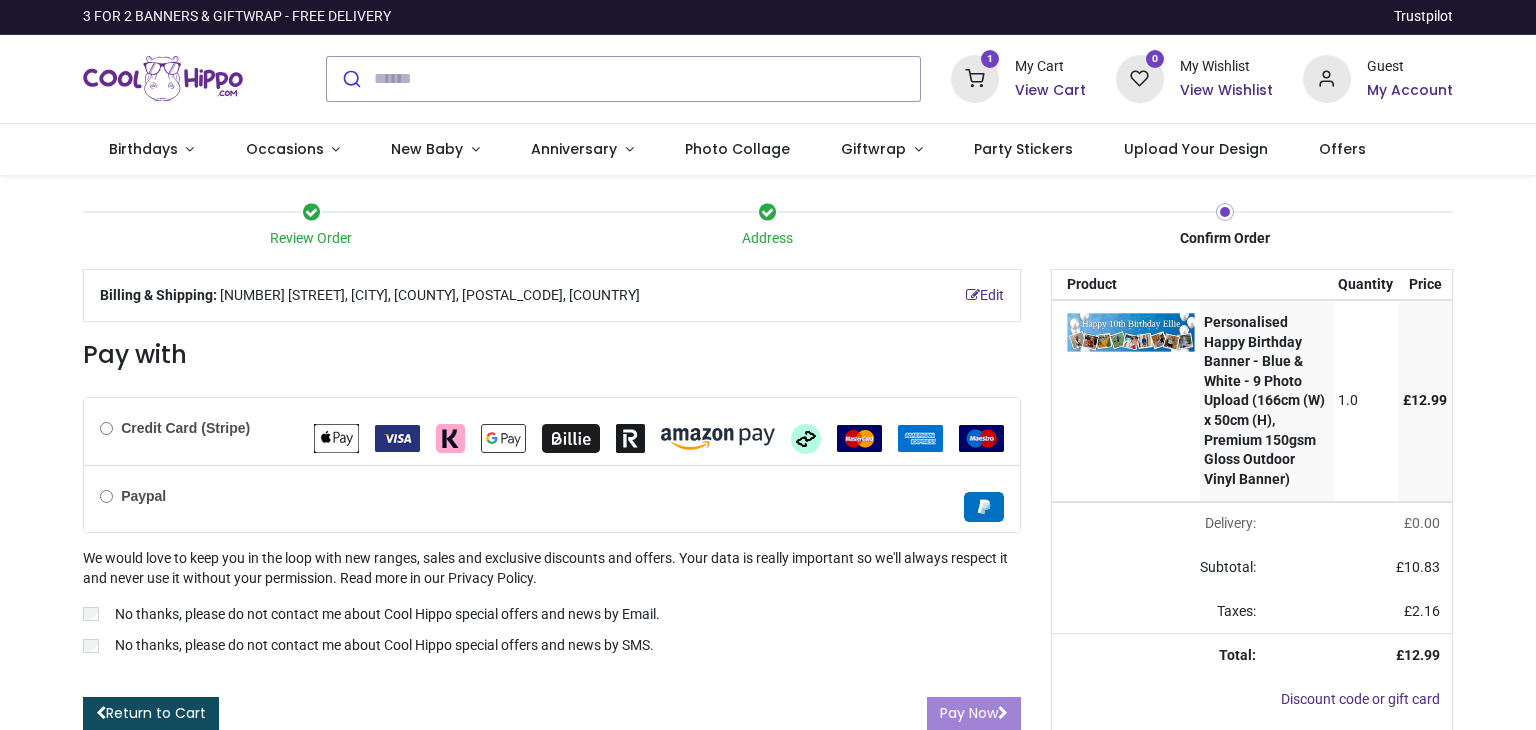 scroll, scrollTop: 0, scrollLeft: 0, axis: both 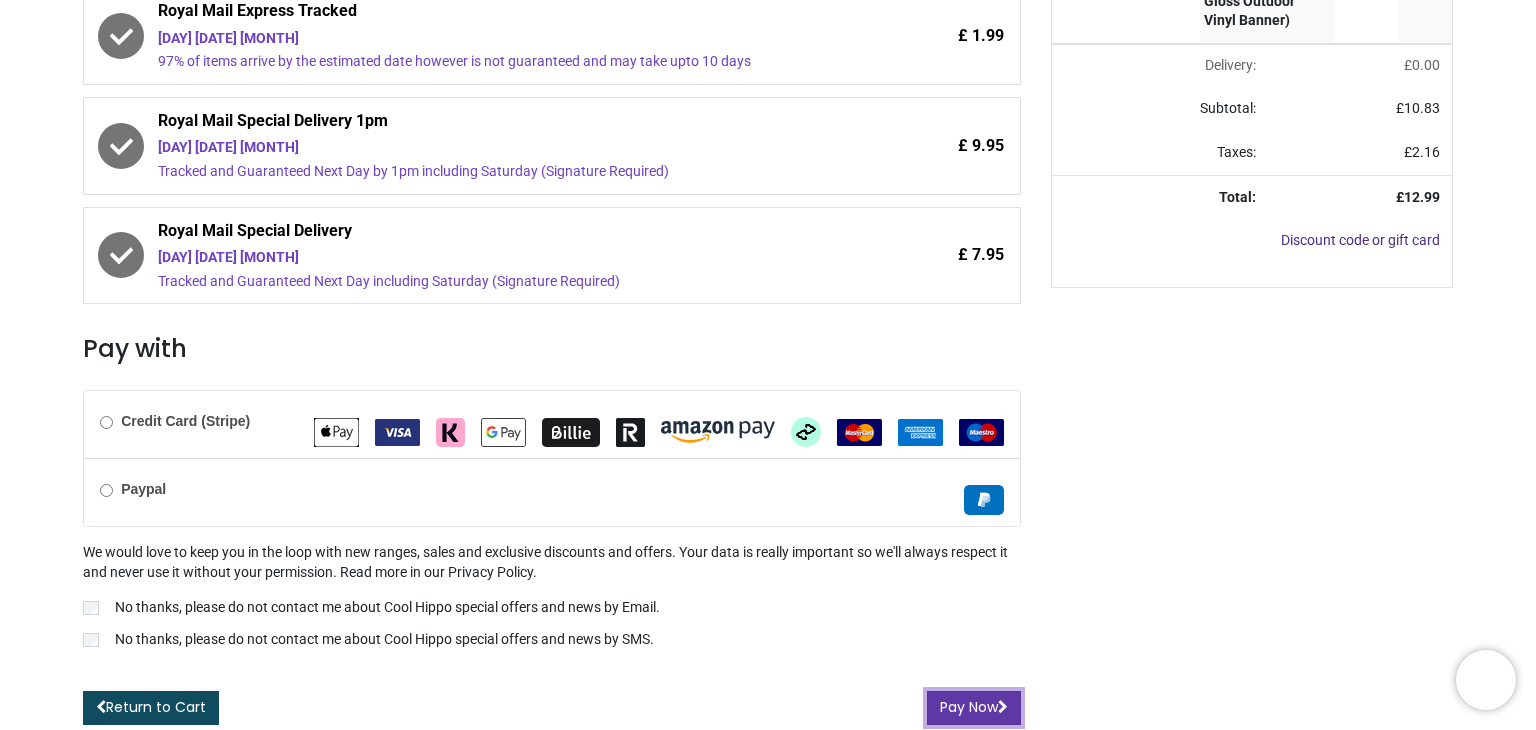 click on "Pay Now" at bounding box center [974, 708] 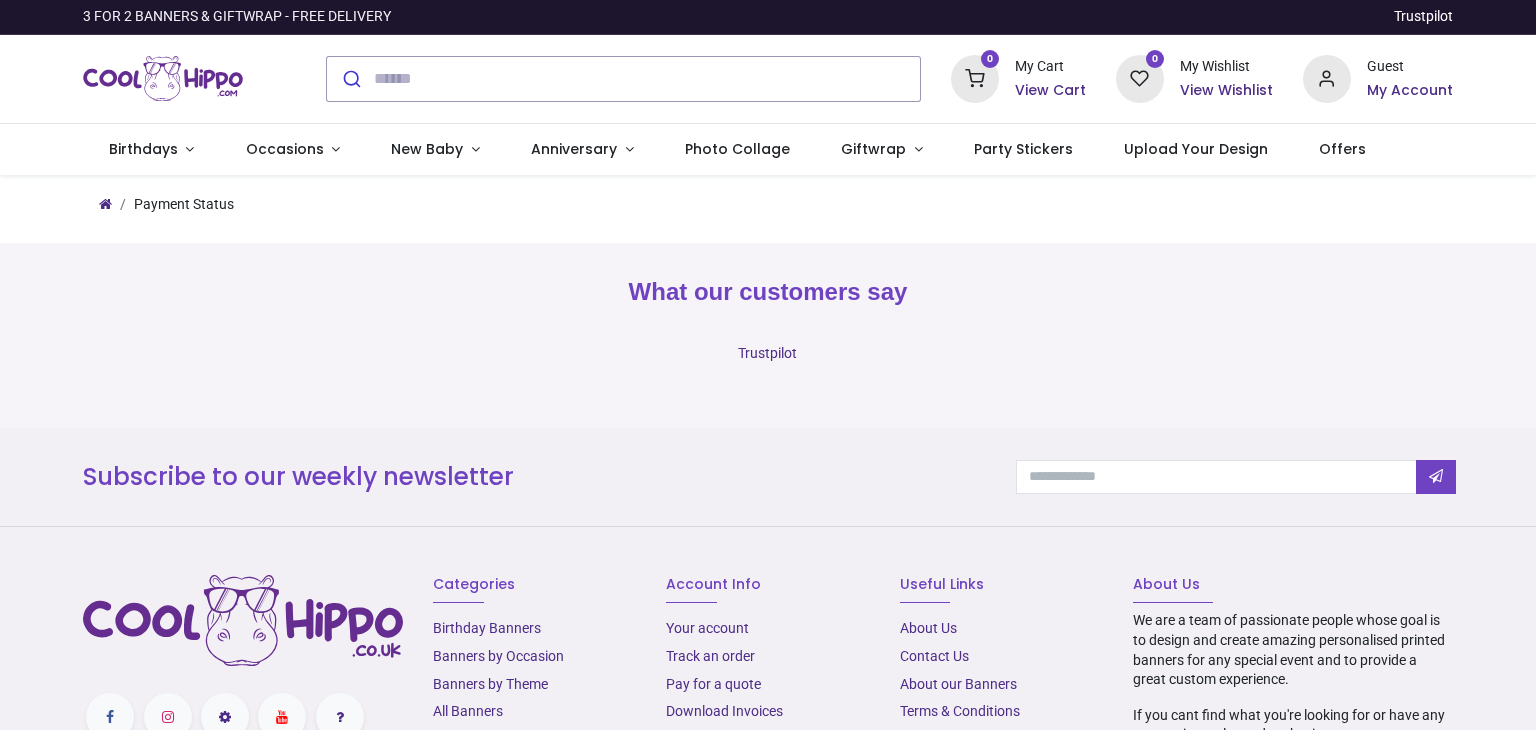 scroll, scrollTop: 0, scrollLeft: 0, axis: both 